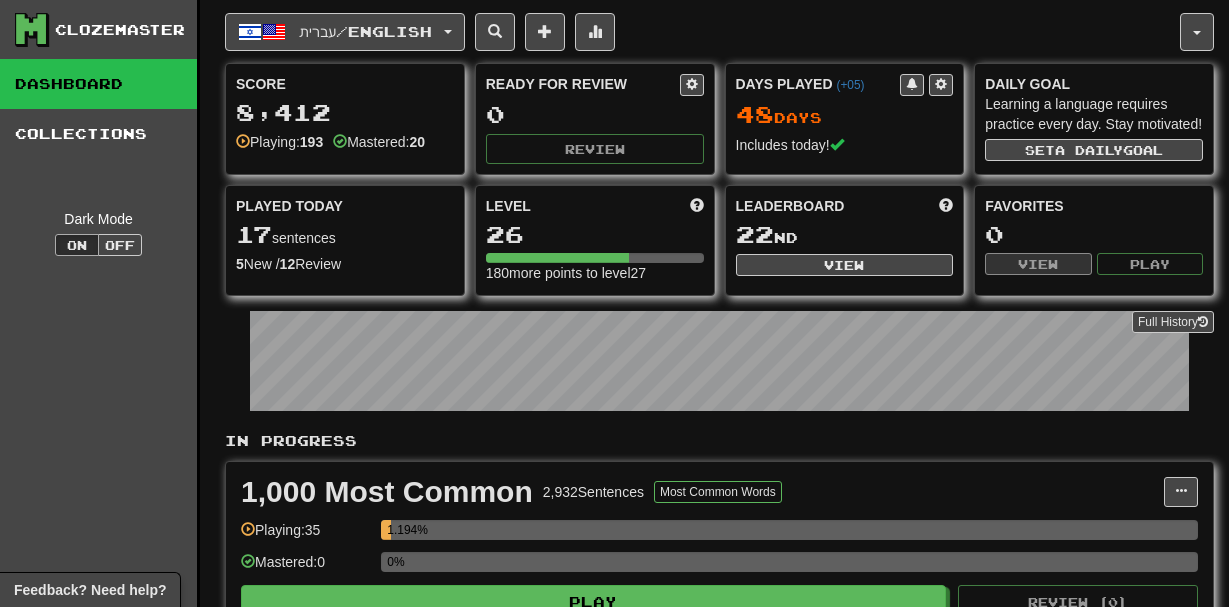 scroll, scrollTop: 0, scrollLeft: 0, axis: both 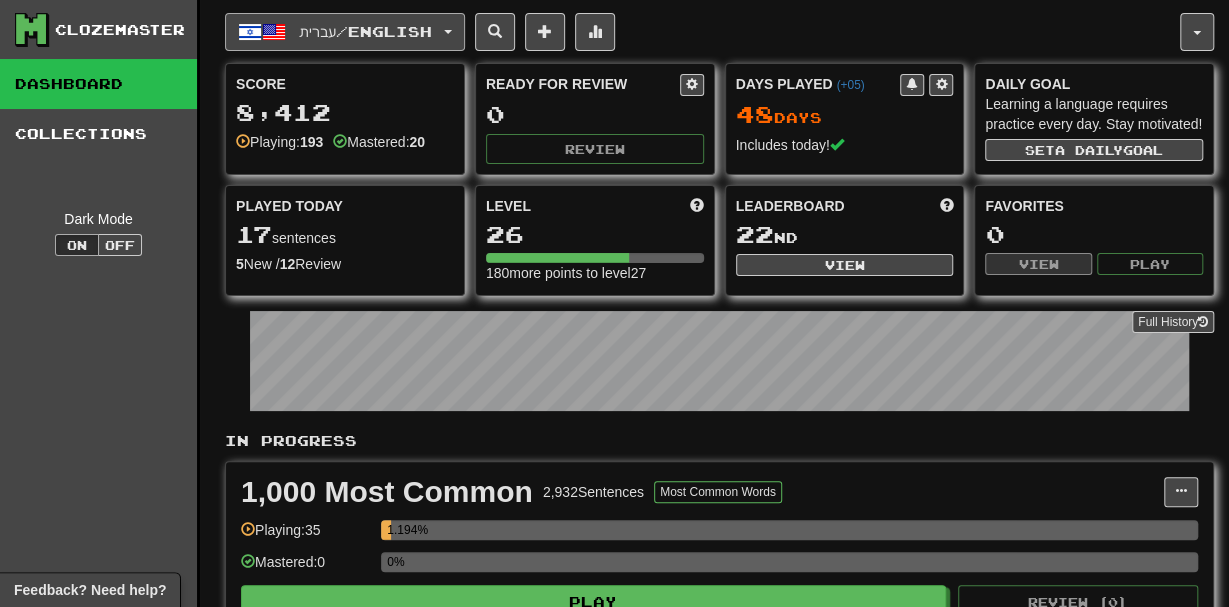 click on "עברית  /  English" at bounding box center (345, 32) 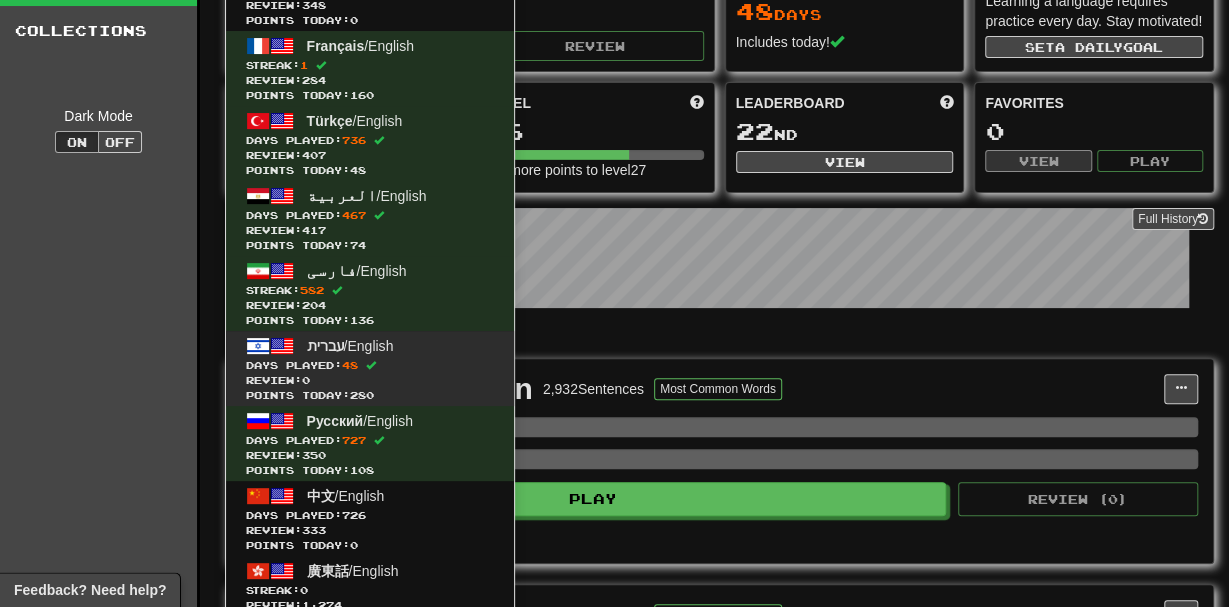 scroll, scrollTop: 66, scrollLeft: 0, axis: vertical 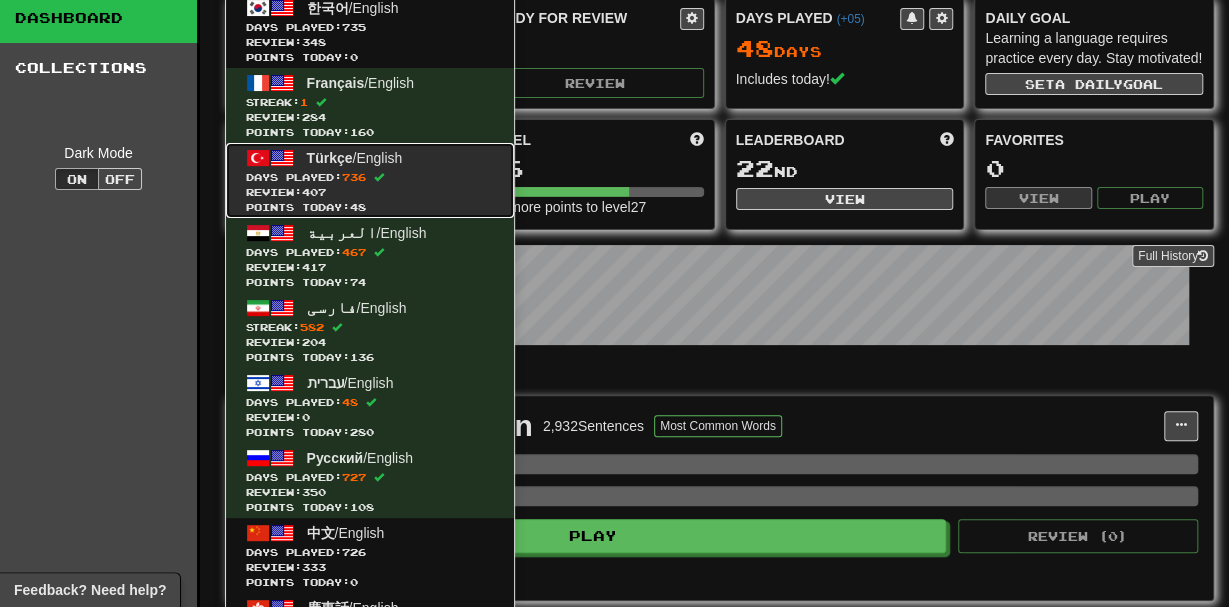 click on "Days Played:  736" at bounding box center [370, 177] 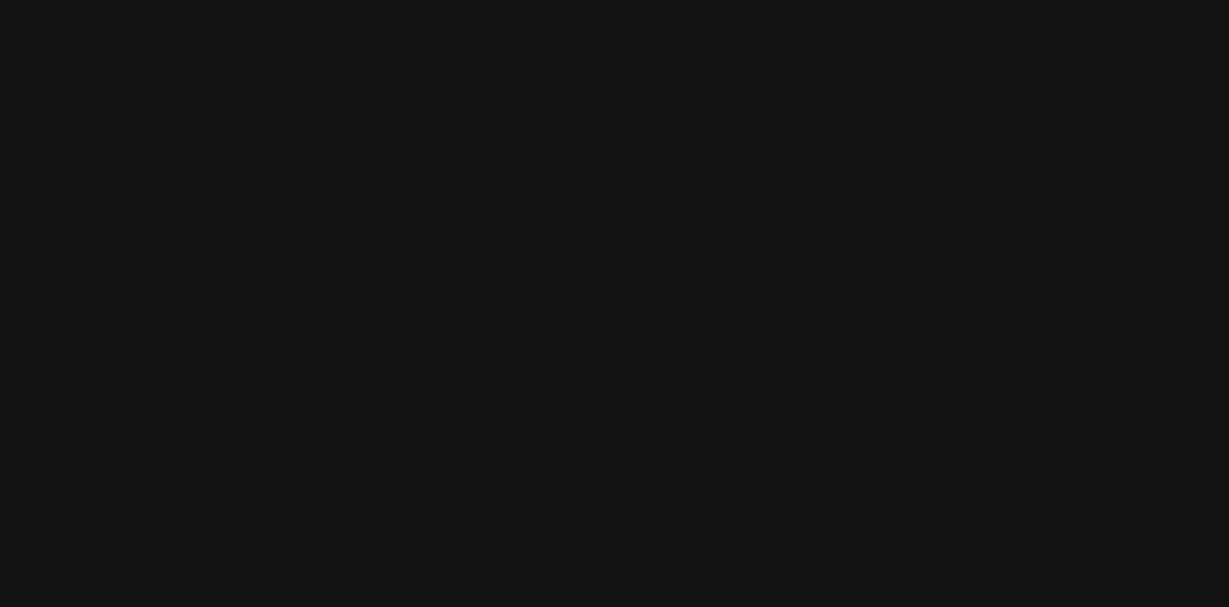 scroll, scrollTop: 0, scrollLeft: 0, axis: both 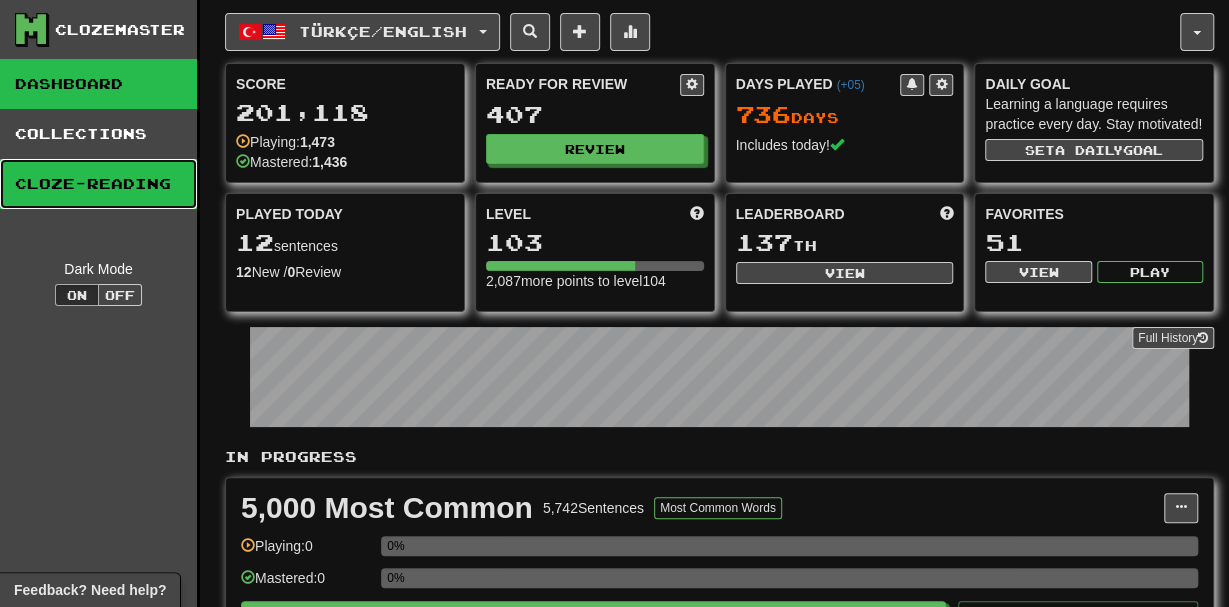 click on "Cloze-Reading" at bounding box center (98, 184) 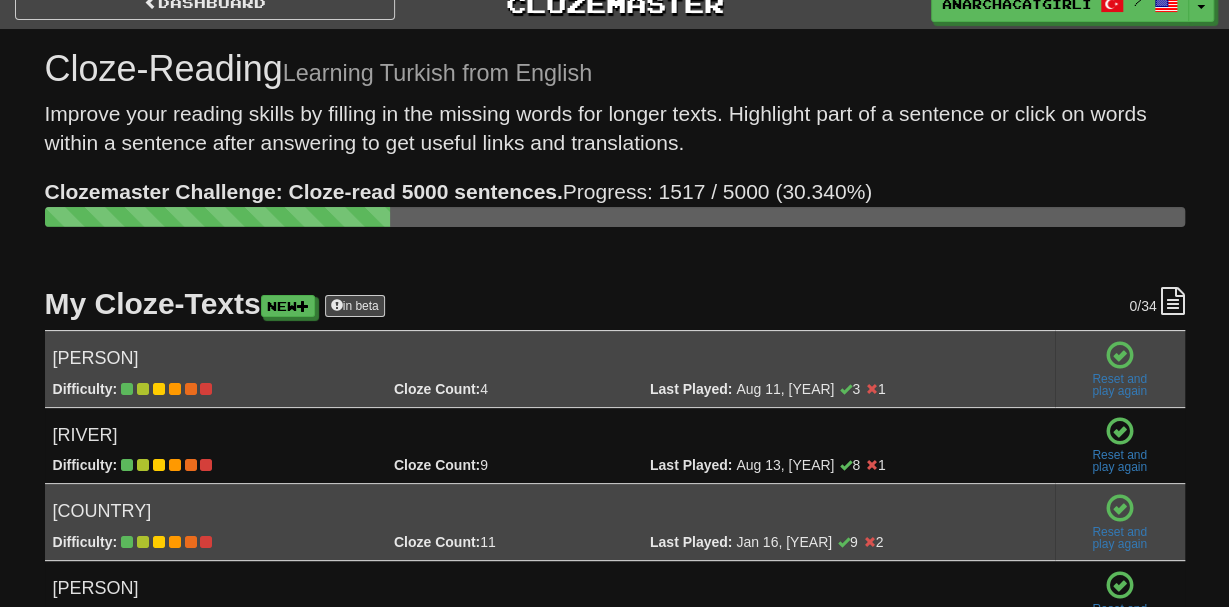 scroll, scrollTop: 0, scrollLeft: 0, axis: both 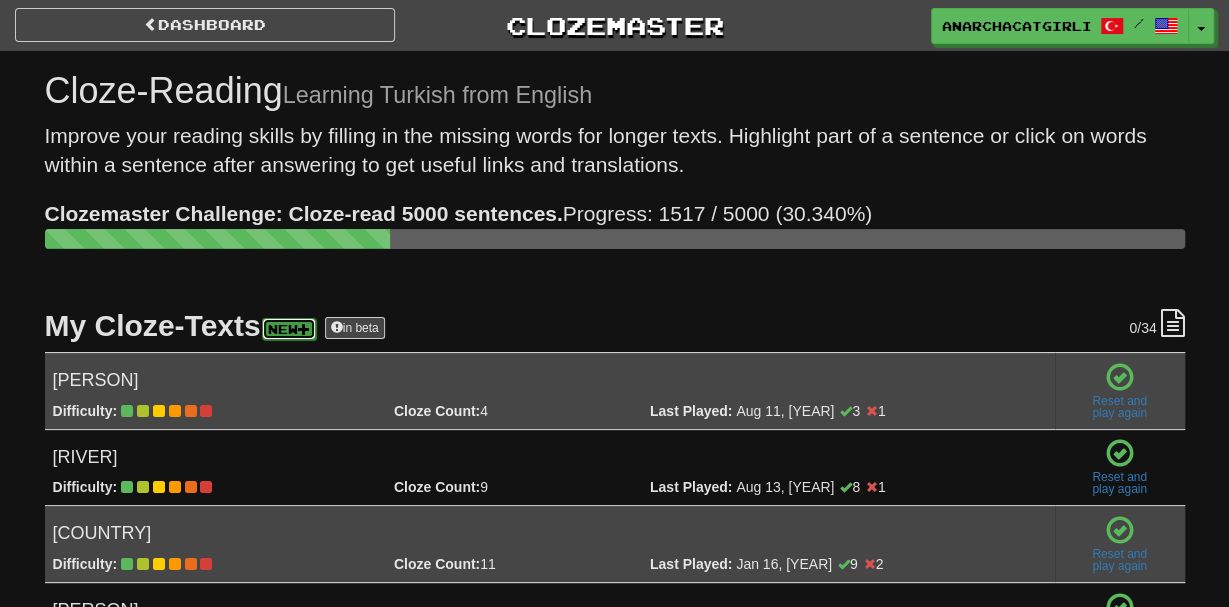 click on "New" at bounding box center [289, 329] 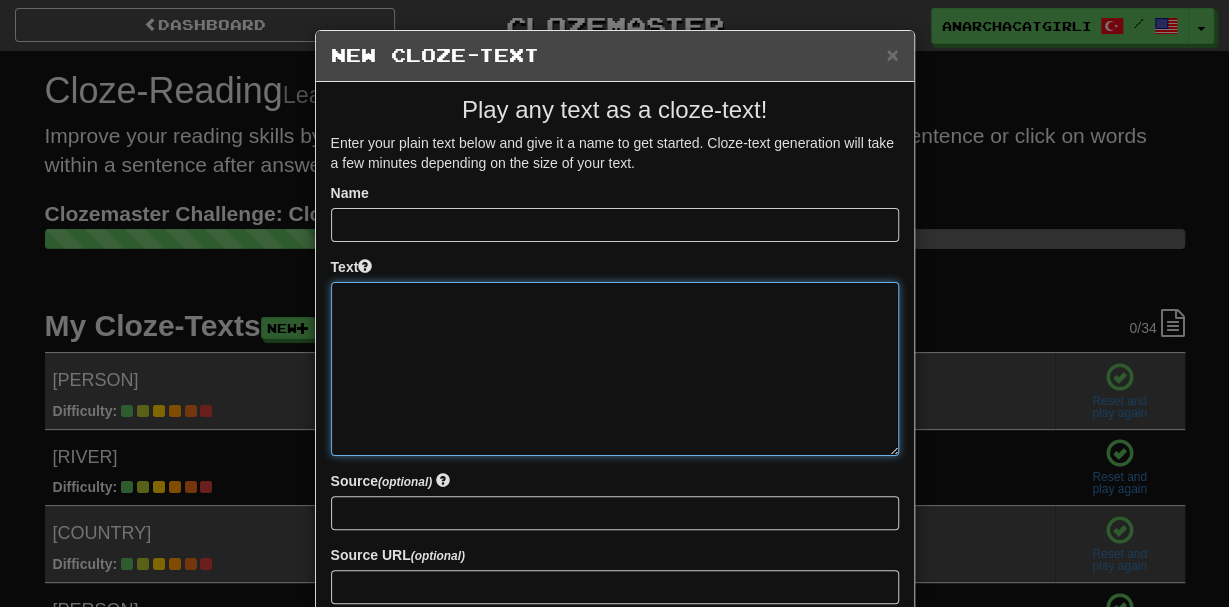 click at bounding box center [615, 369] 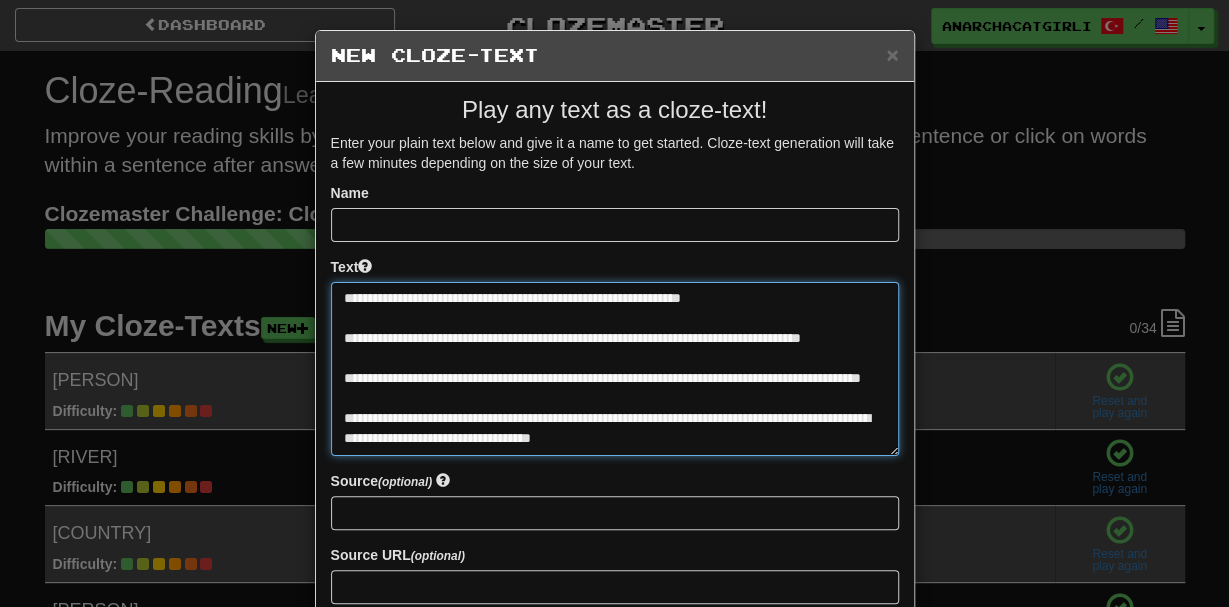 scroll, scrollTop: 0, scrollLeft: 0, axis: both 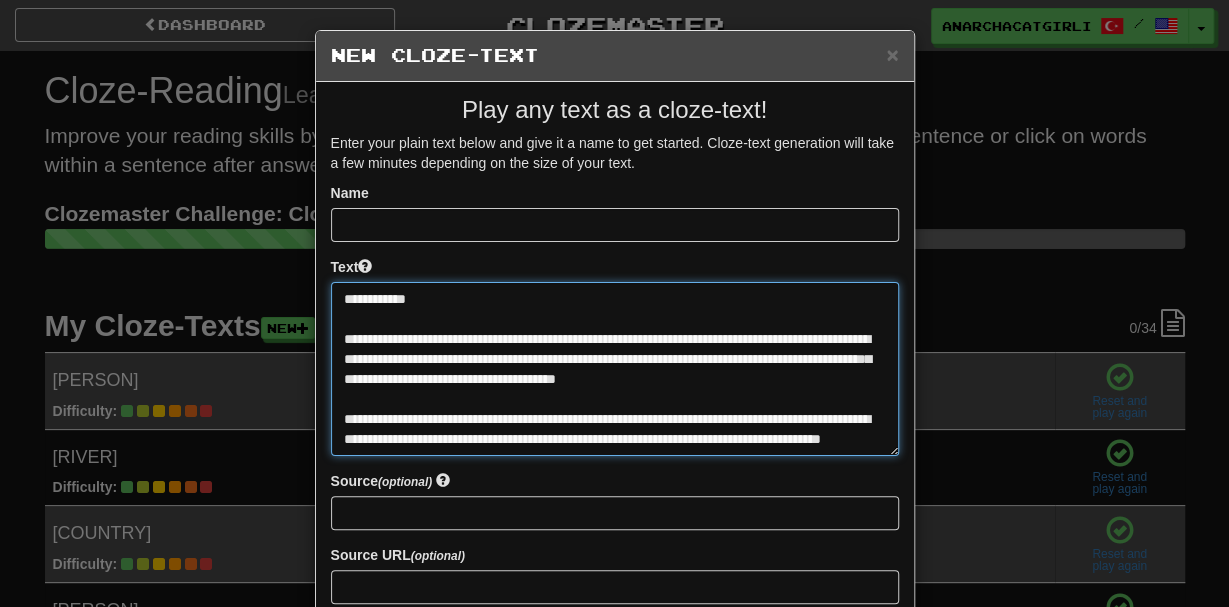 click at bounding box center (615, 368) 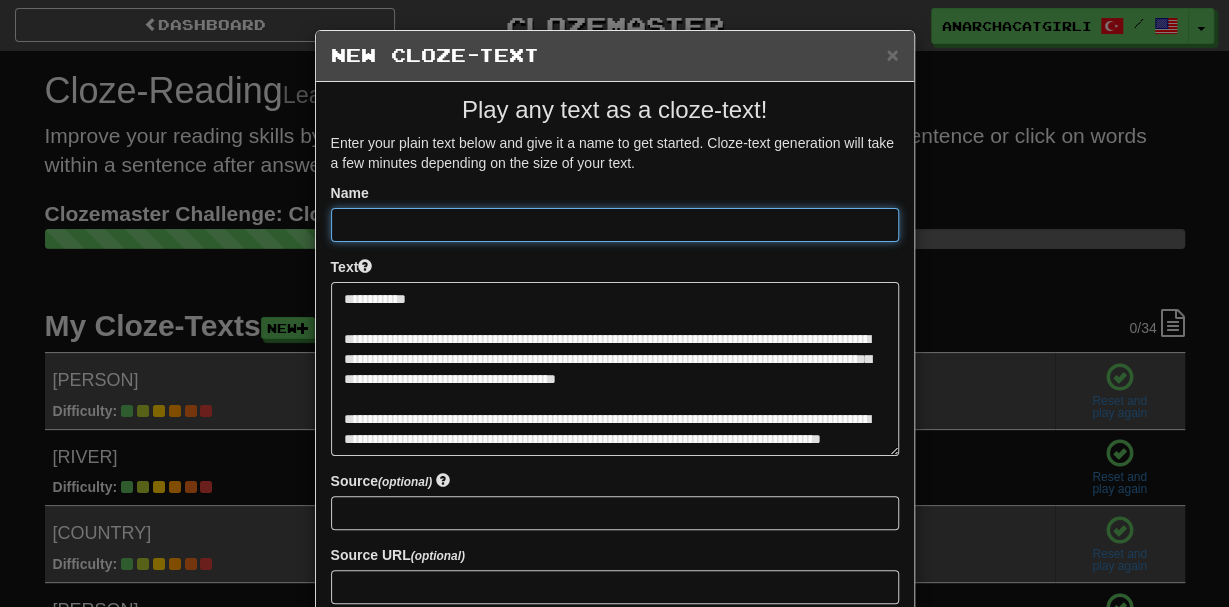 click at bounding box center (615, 225) 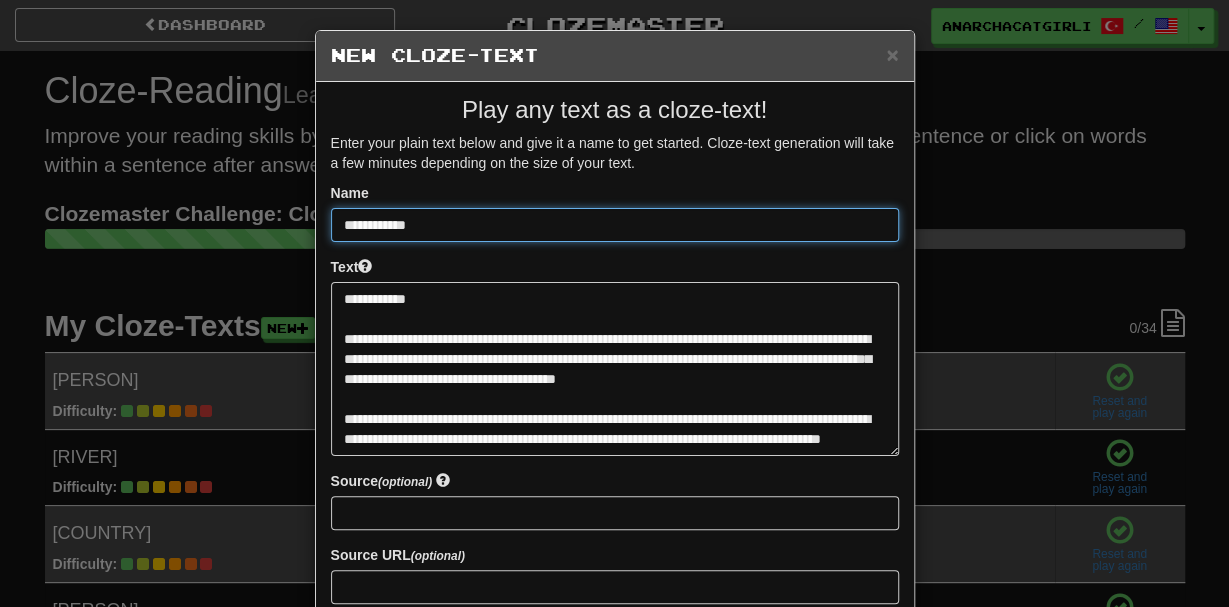 scroll, scrollTop: 400, scrollLeft: 0, axis: vertical 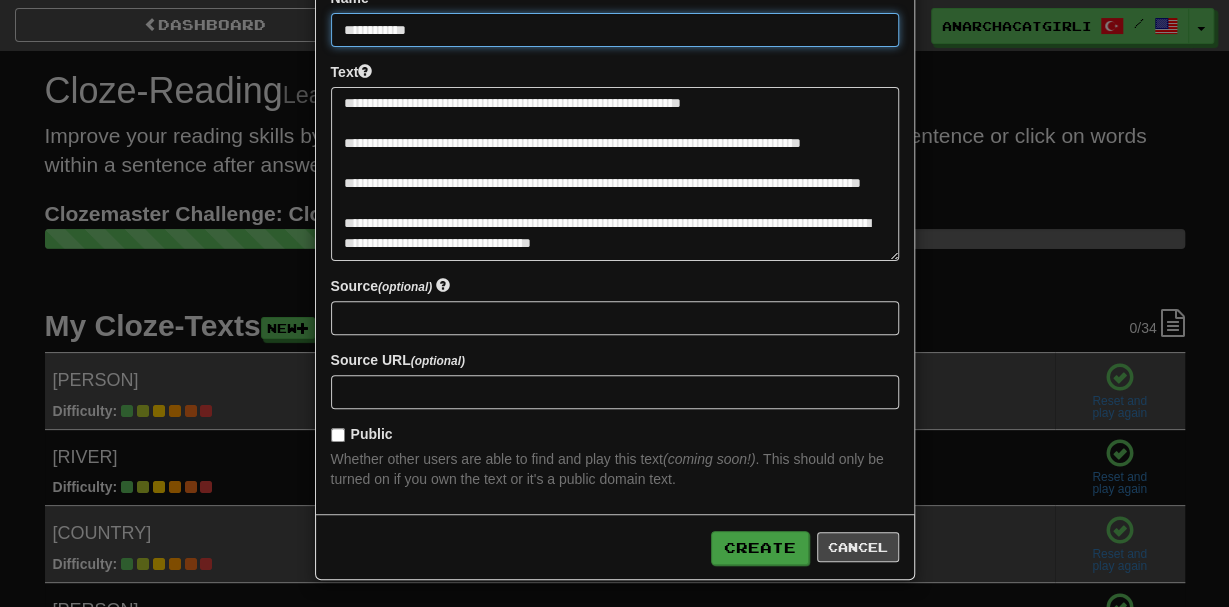 type on "**********" 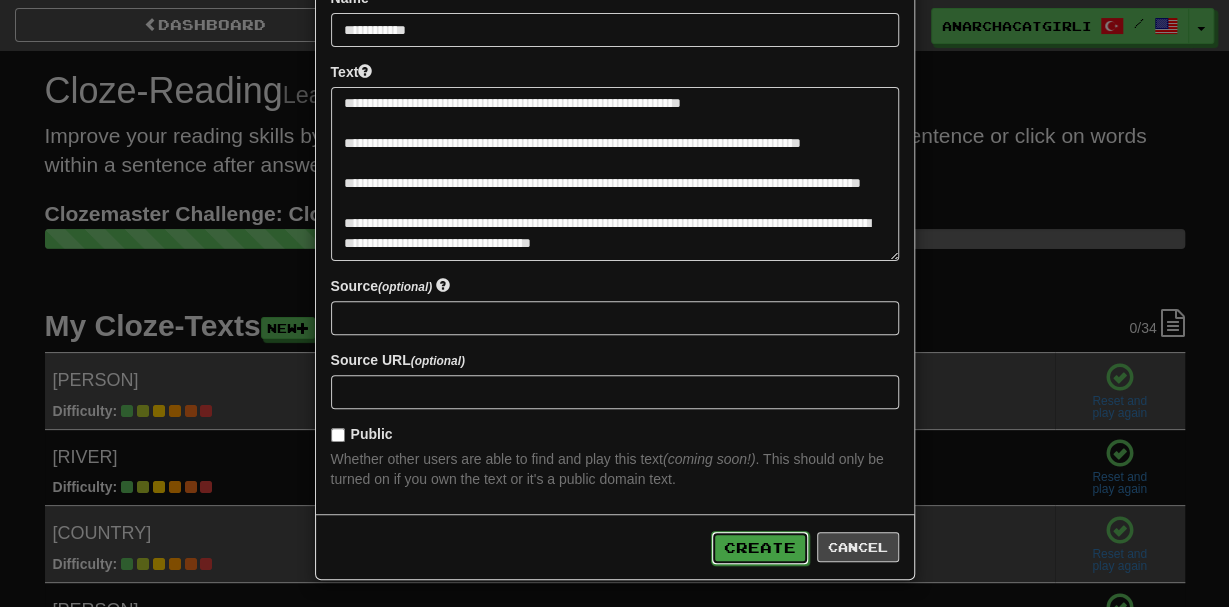 click on "Create" at bounding box center (760, 548) 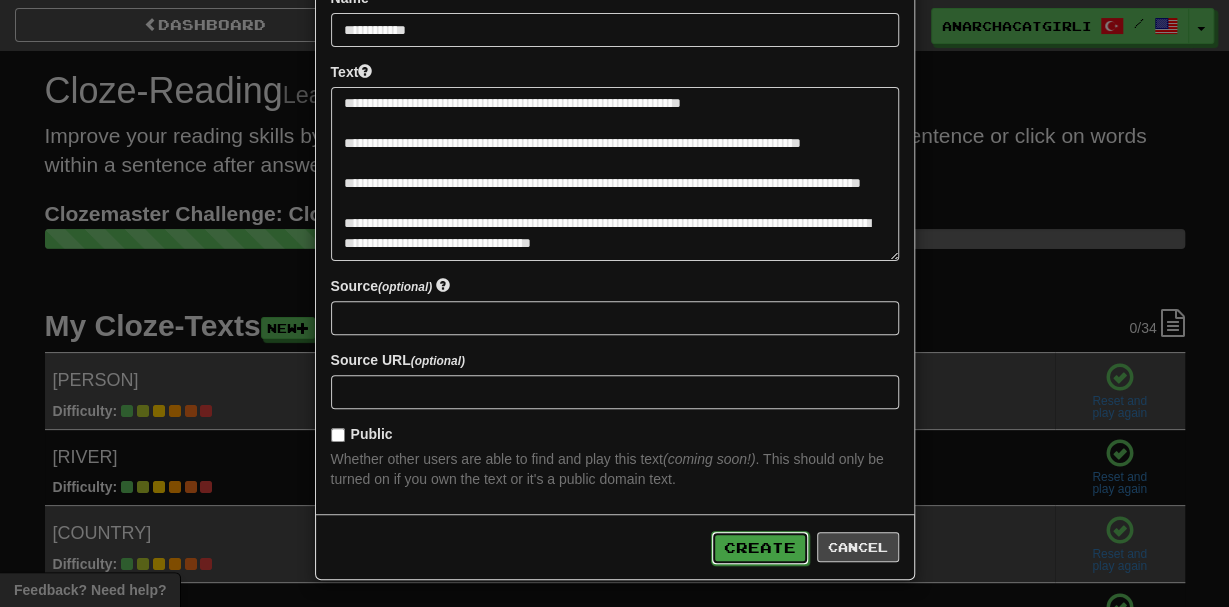 click on "Create" at bounding box center (760, 548) 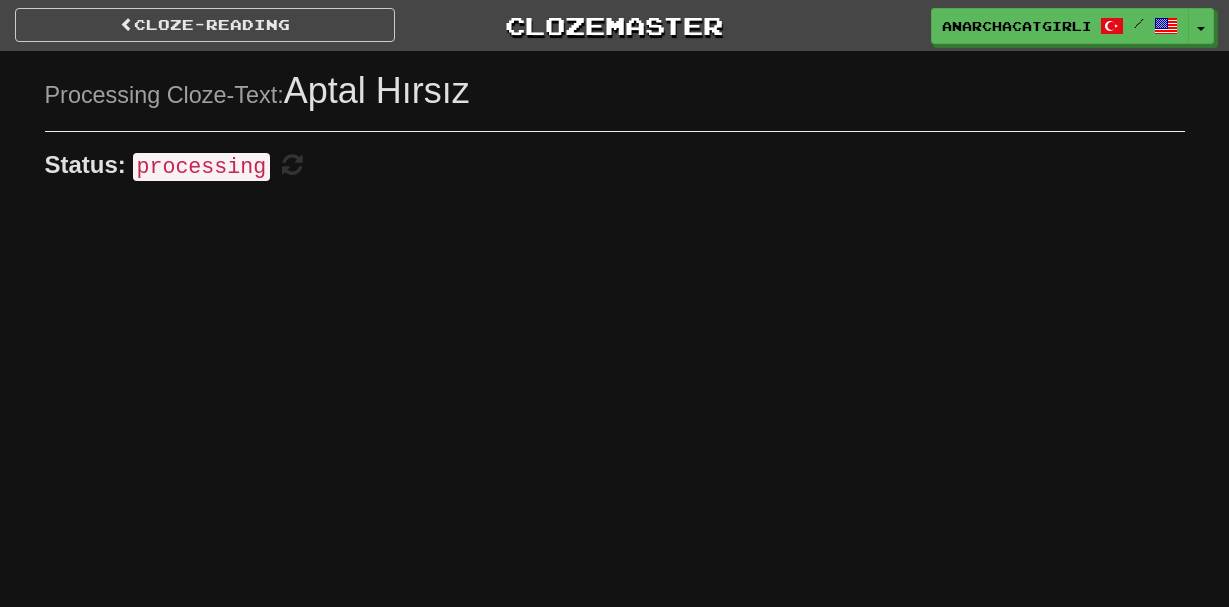 scroll, scrollTop: 0, scrollLeft: 0, axis: both 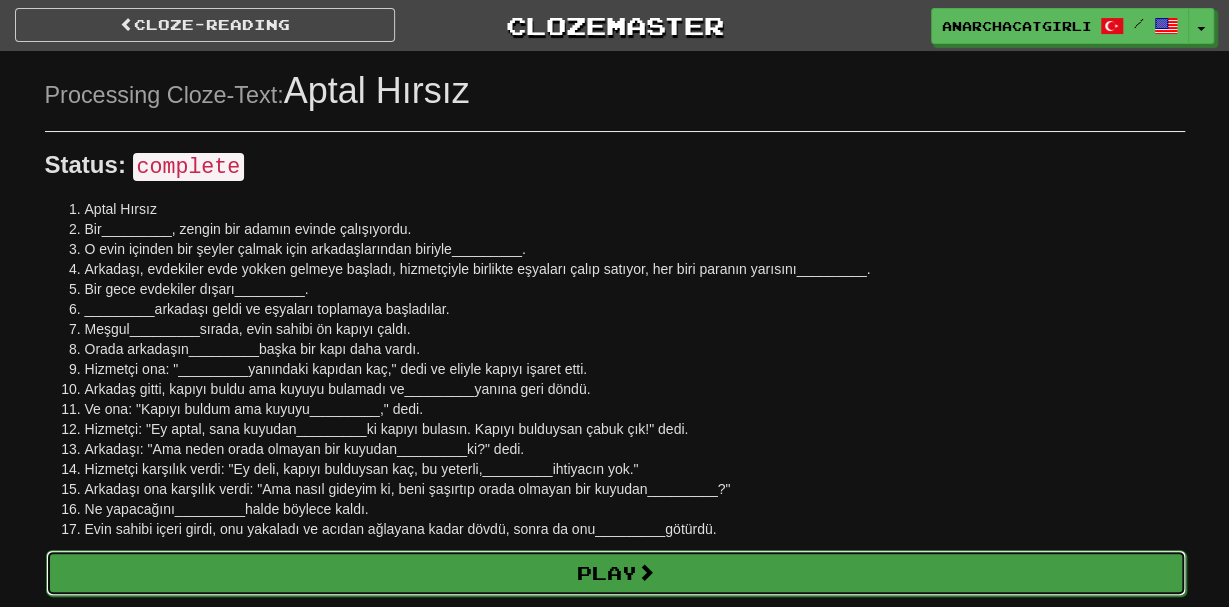 click on "Play" at bounding box center [616, 573] 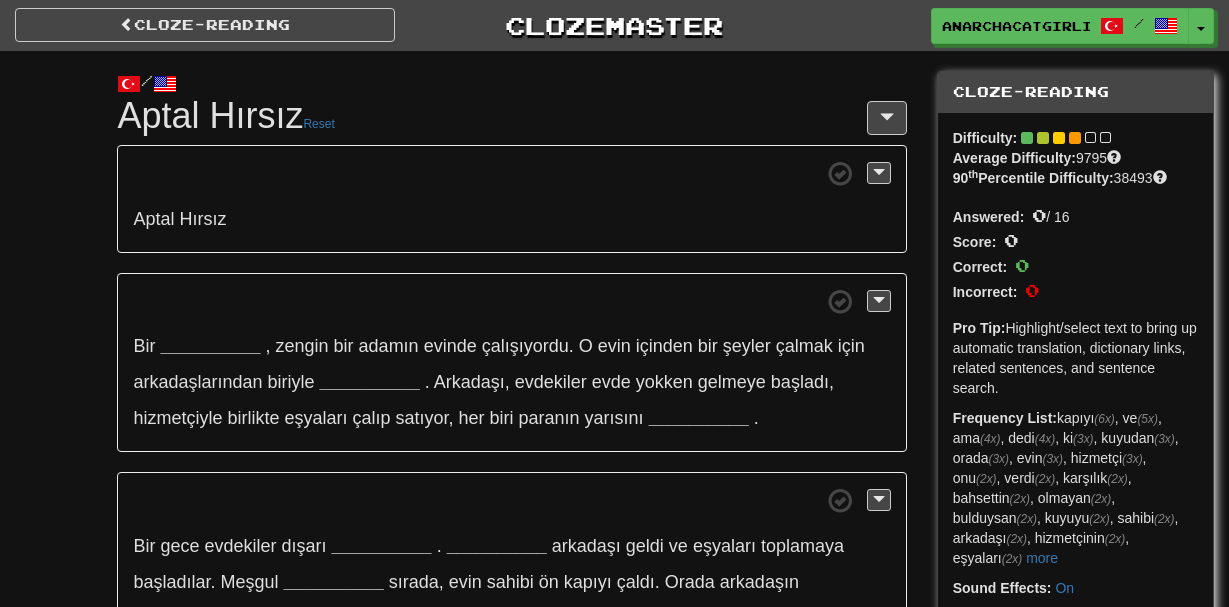 scroll, scrollTop: 0, scrollLeft: 0, axis: both 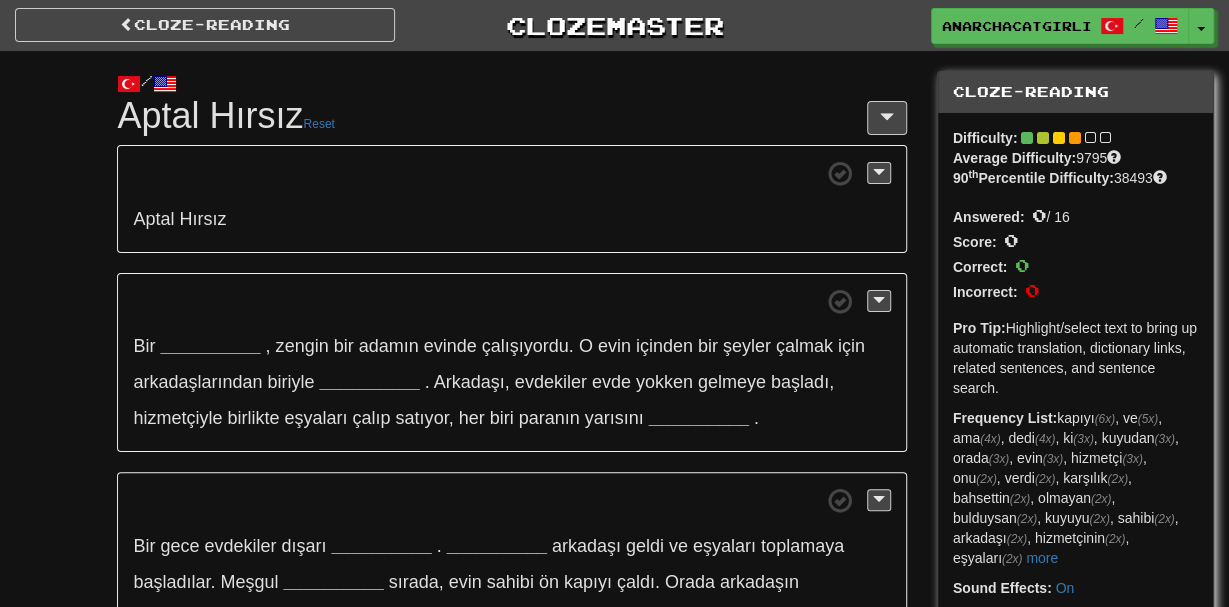 click on "__________" at bounding box center (210, 346) 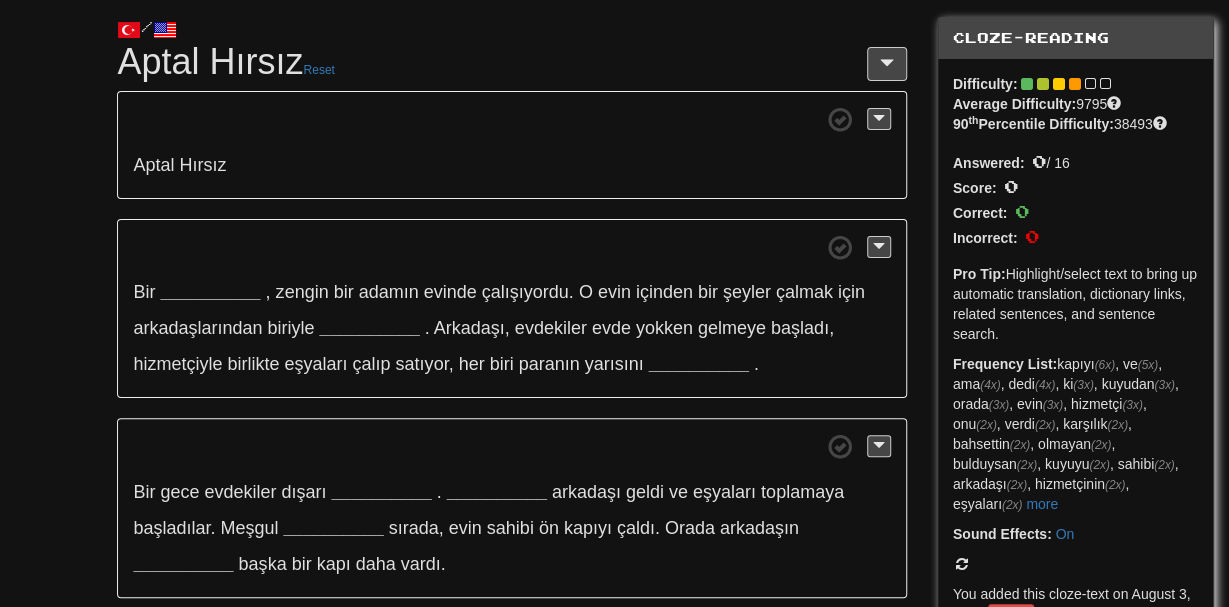 scroll, scrollTop: 77, scrollLeft: 0, axis: vertical 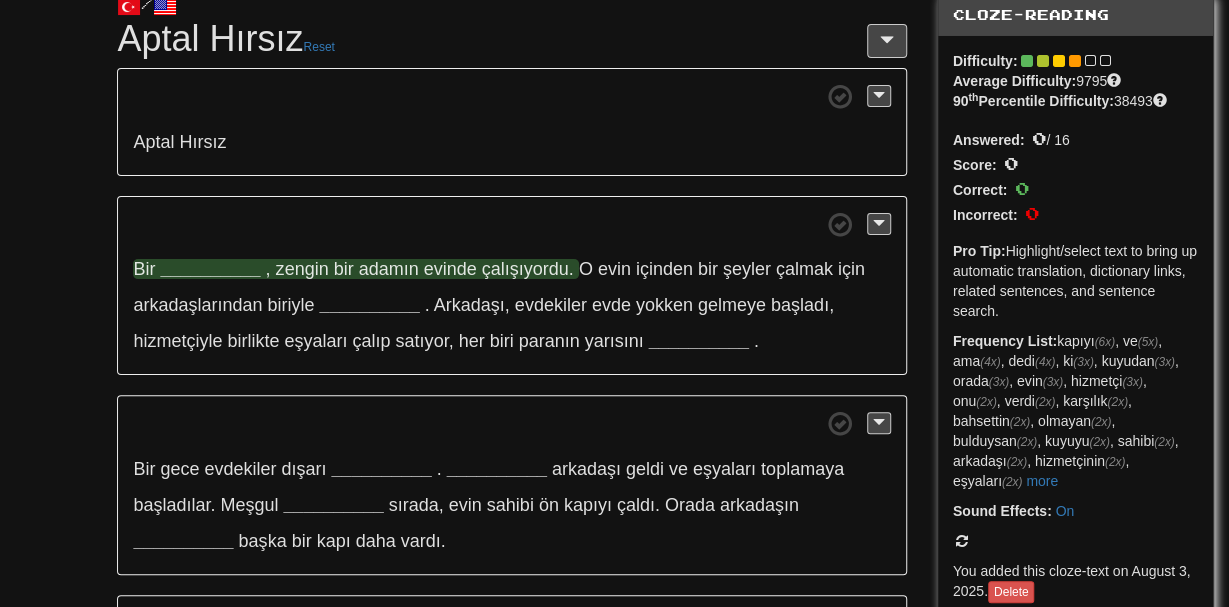 click on "__________" at bounding box center [210, 269] 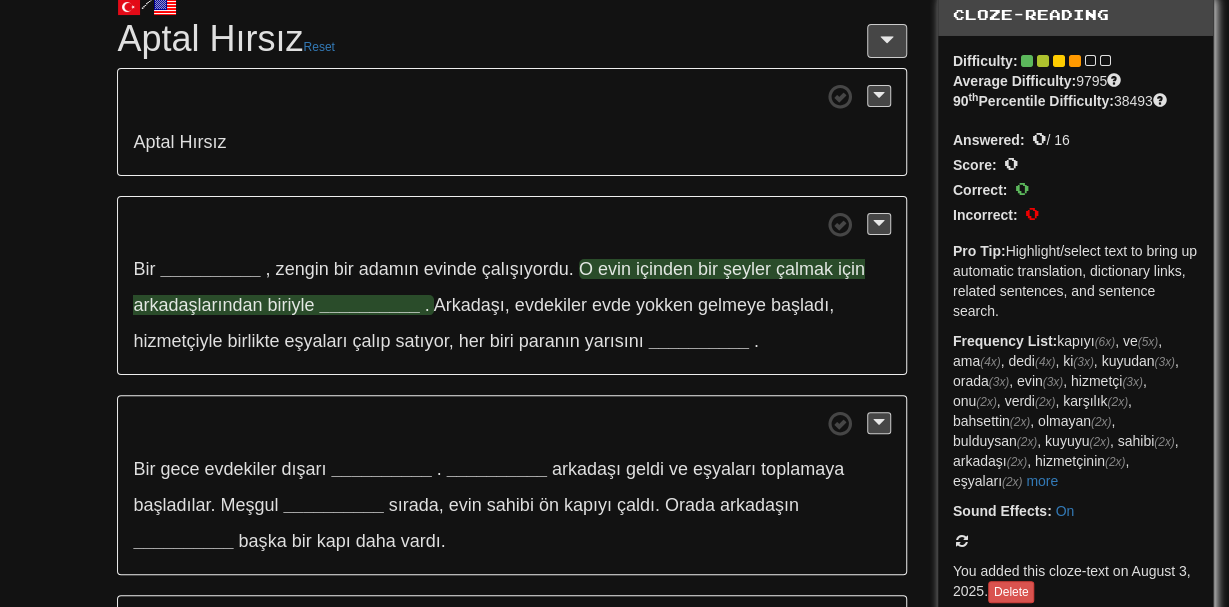 click on "__________" at bounding box center [370, 305] 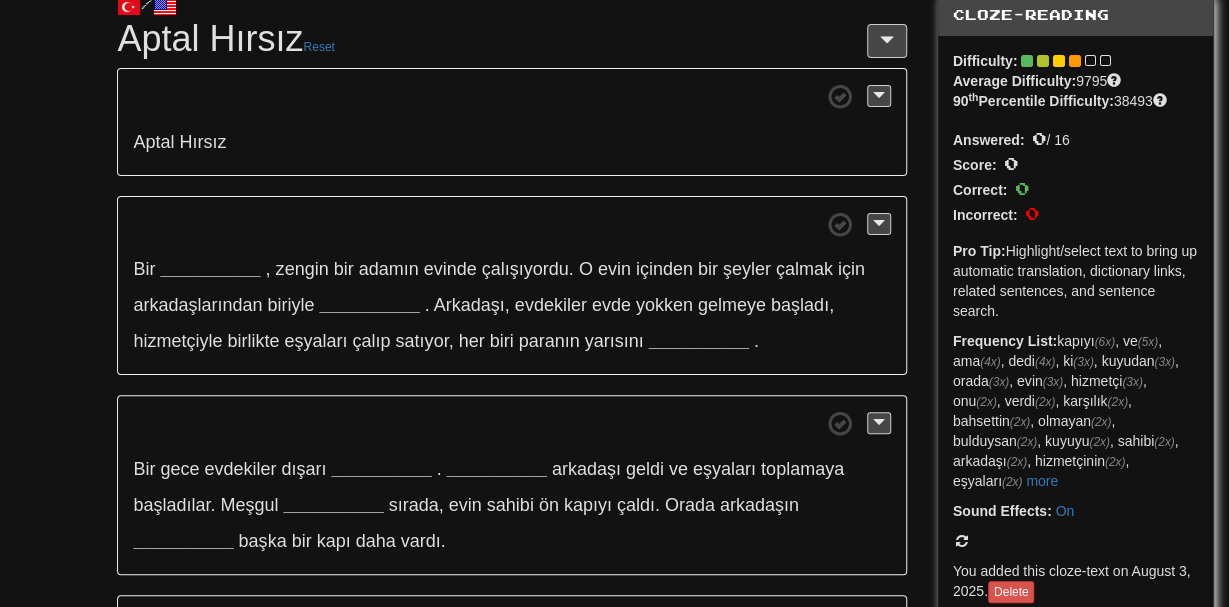 click on "Bir
__________
, zengin bir adamın evinde çalışıyordu.
O evin içinden bir şeyler çalmak için arkadaşlarından biriyle
__________
.
Arkadaşı, evdekiler evde yokken gelmeye başladı, hizmetçiyle birlikte eşyaları çalıp satıyor, her biri paranın yarısını
__________
." at bounding box center [511, 286] 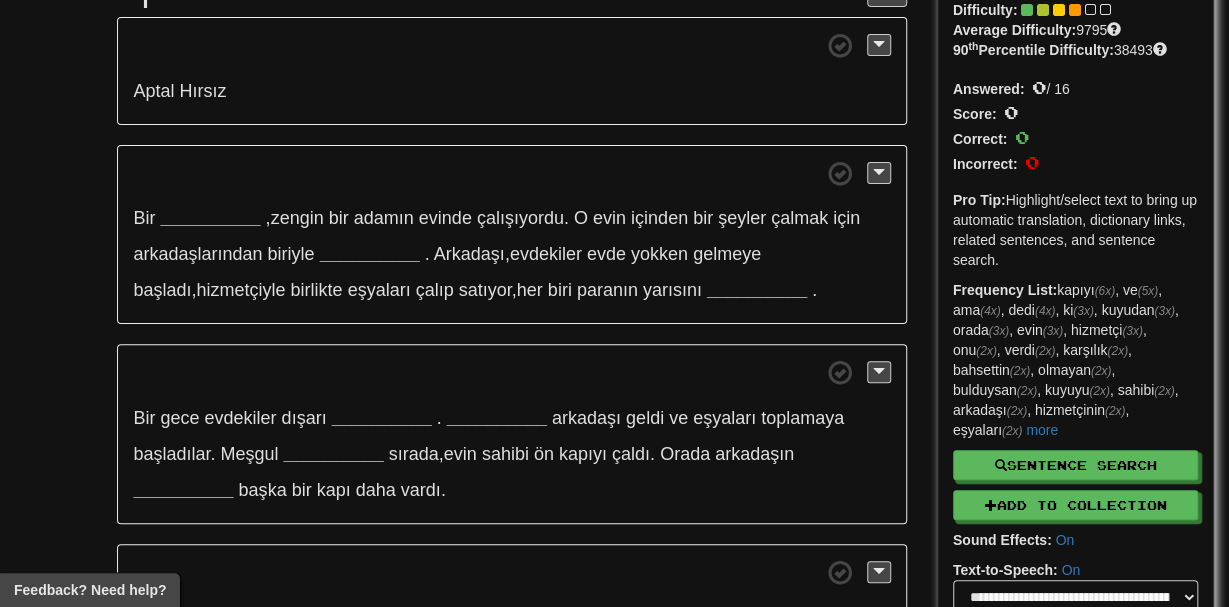 scroll, scrollTop: 101, scrollLeft: 0, axis: vertical 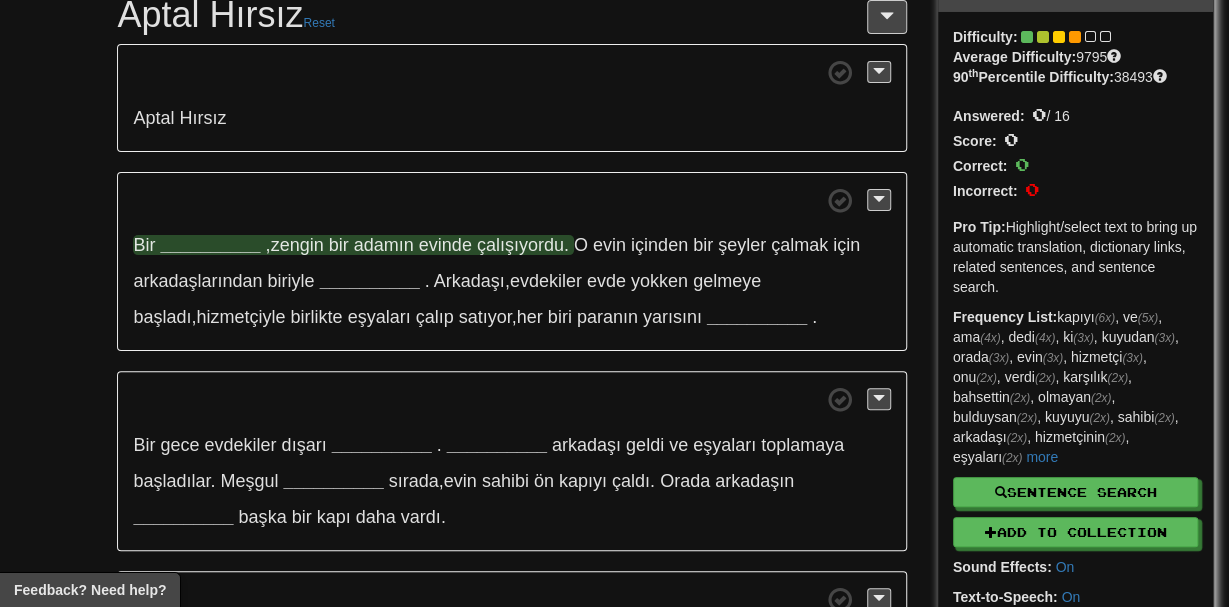 click on "__________" at bounding box center [210, 245] 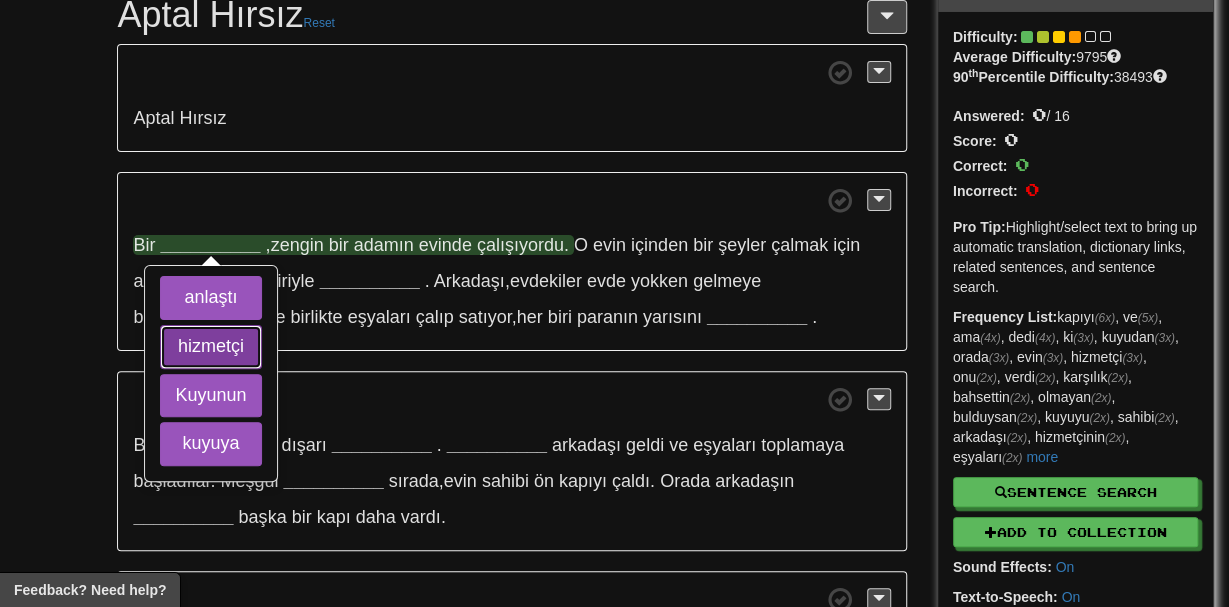 click on "hizmetçi" at bounding box center [210, 347] 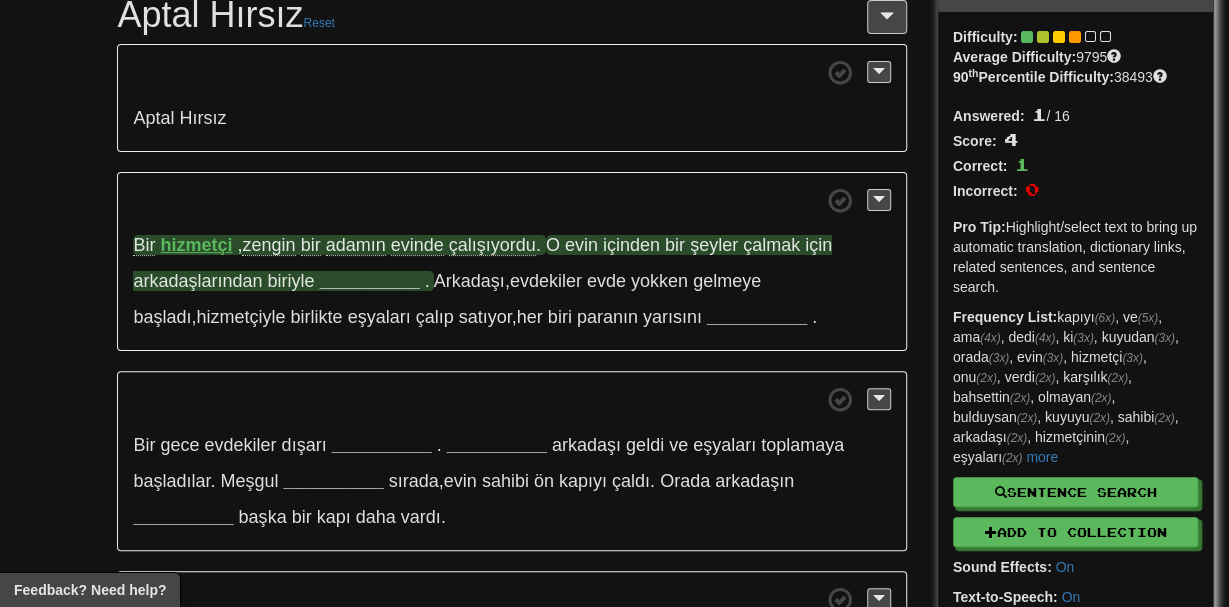click on "__________" at bounding box center [370, 281] 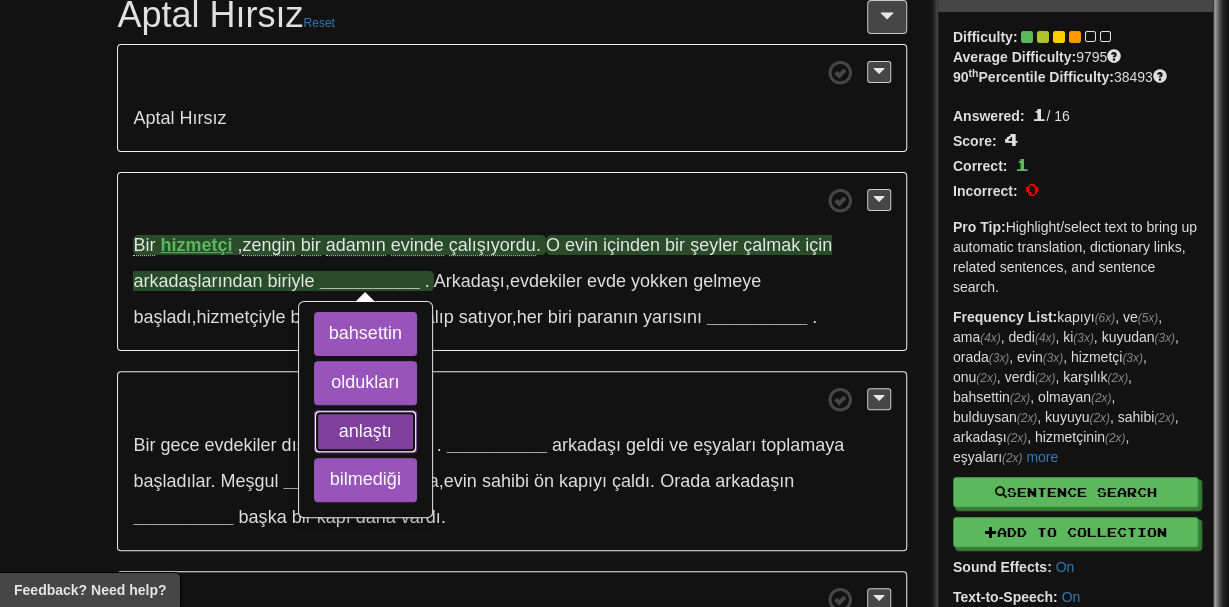 click on "anlaştı" at bounding box center [365, 432] 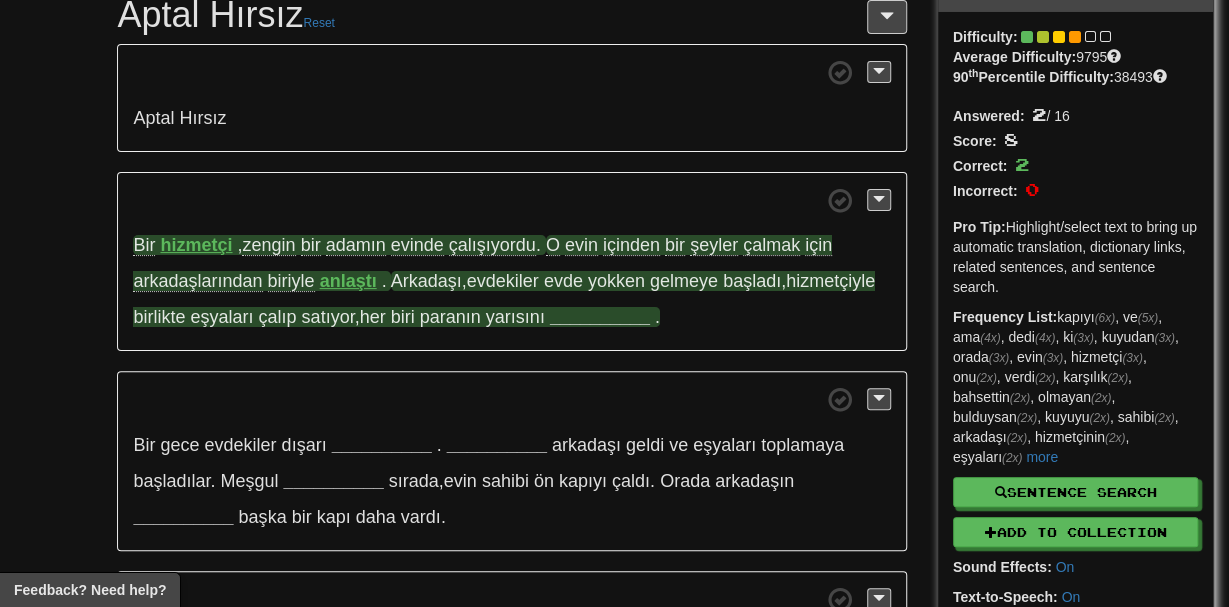click on "__________" at bounding box center (600, 317) 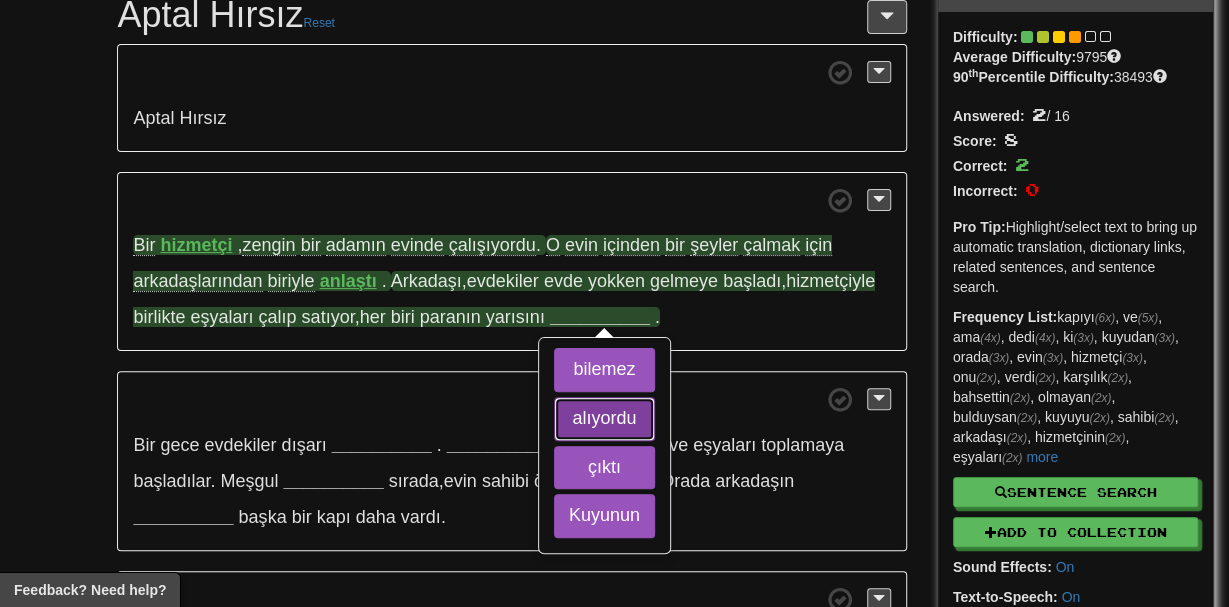click on "alıyordu" at bounding box center [604, 419] 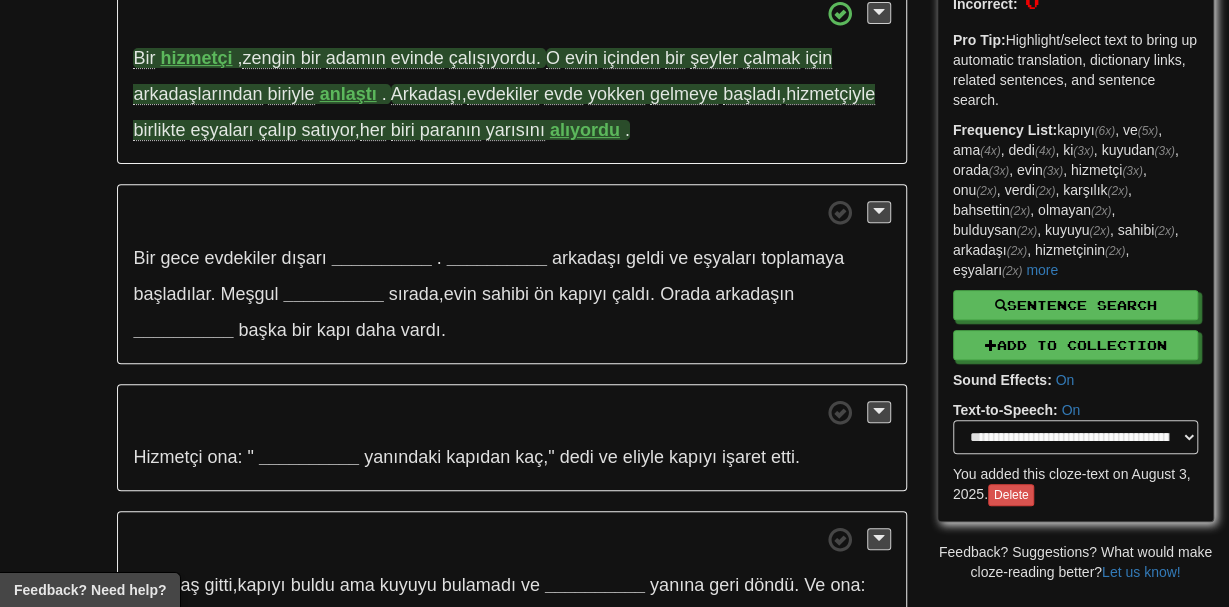 scroll, scrollTop: 290, scrollLeft: 0, axis: vertical 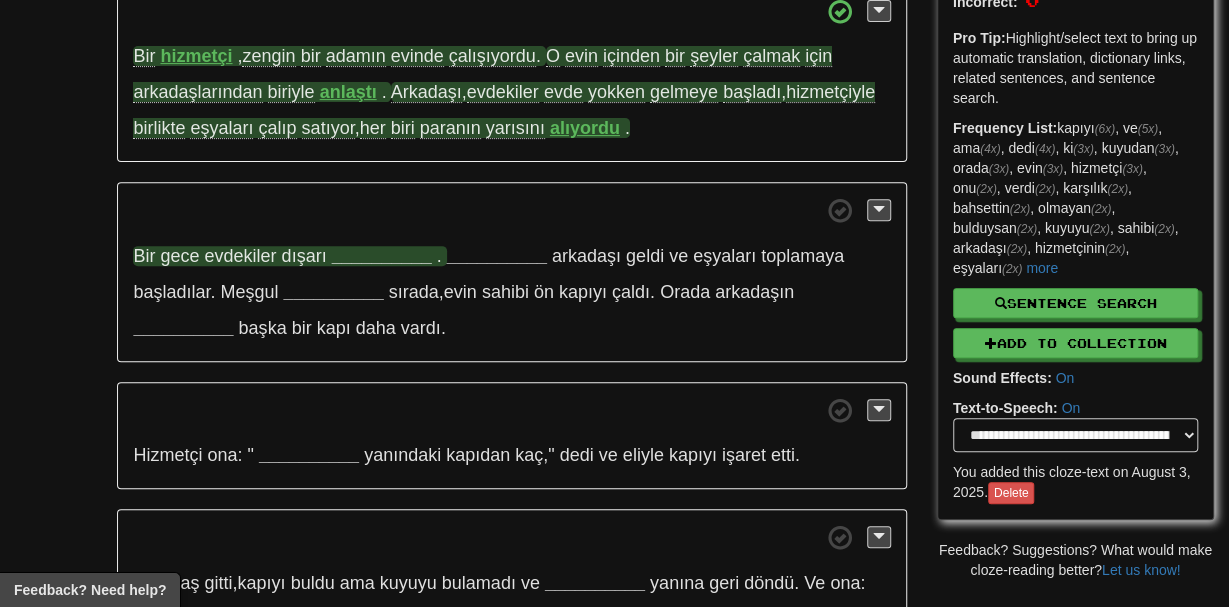 click on "__________" at bounding box center (382, 256) 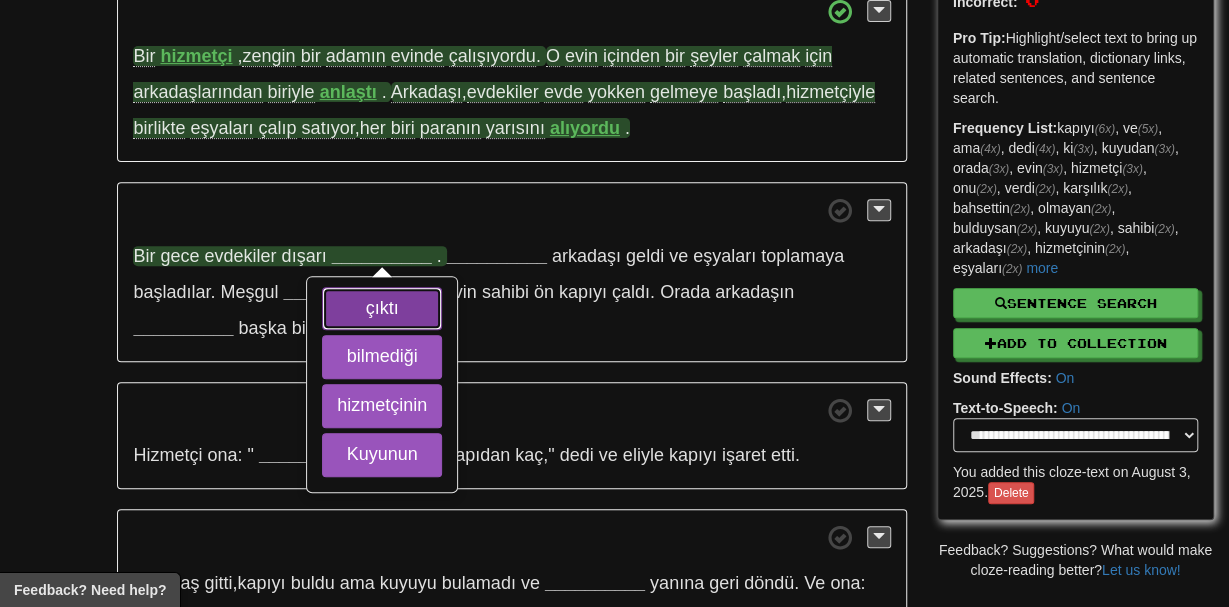 click on "çıktı" at bounding box center (382, 309) 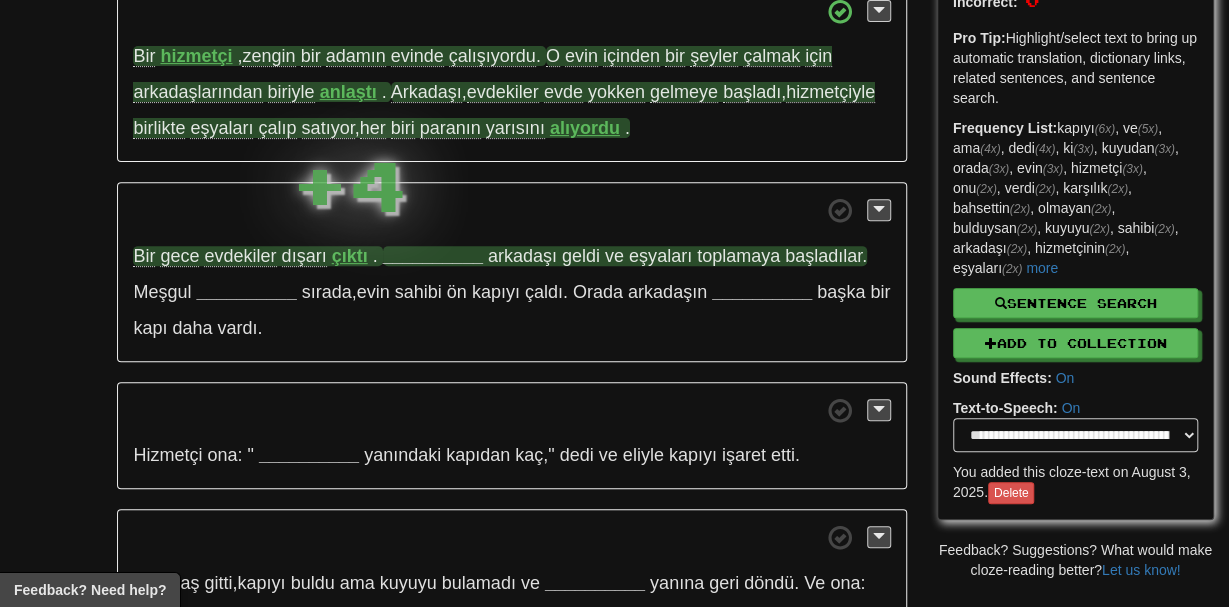 click on "__________" at bounding box center (433, 256) 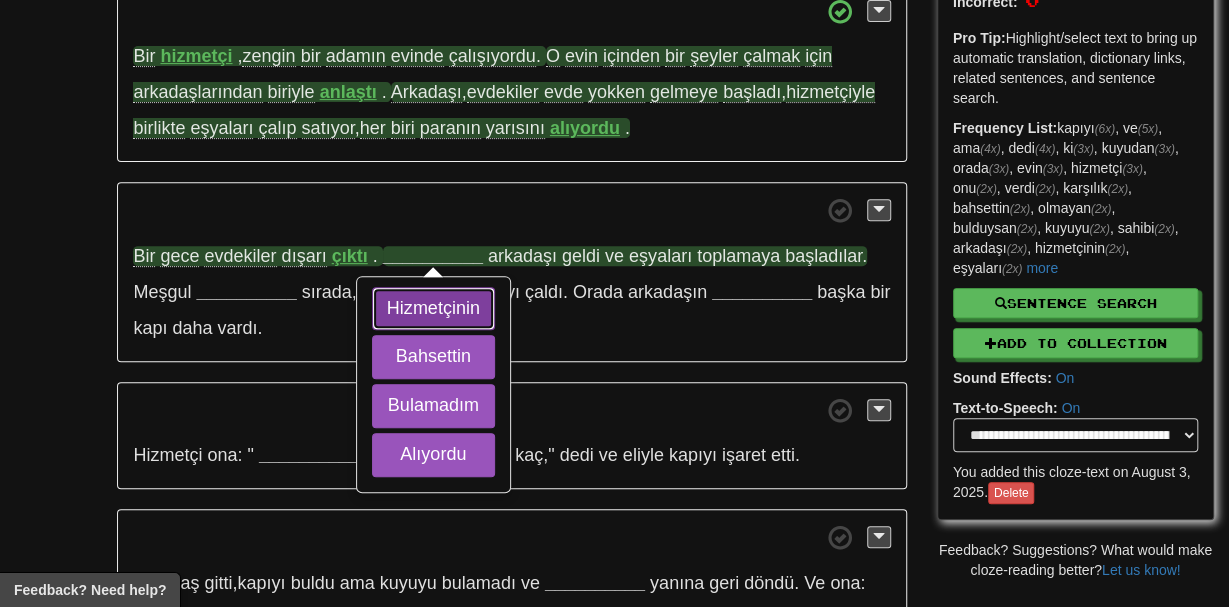 click on "Hizmetçinin" at bounding box center [433, 309] 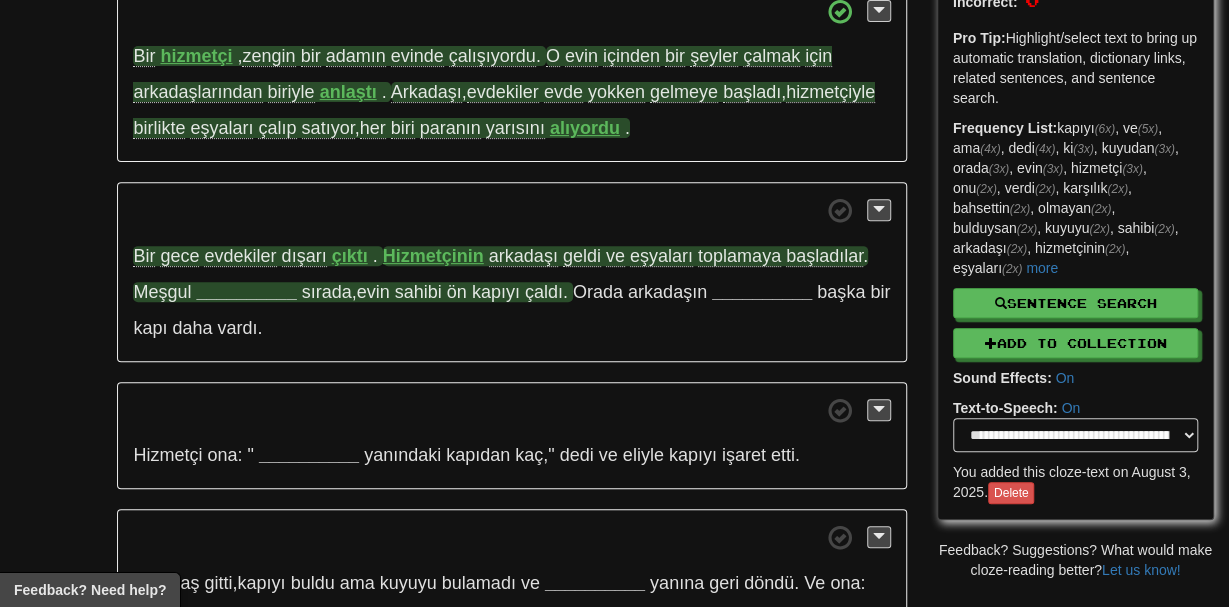 click on "__________" at bounding box center [246, 292] 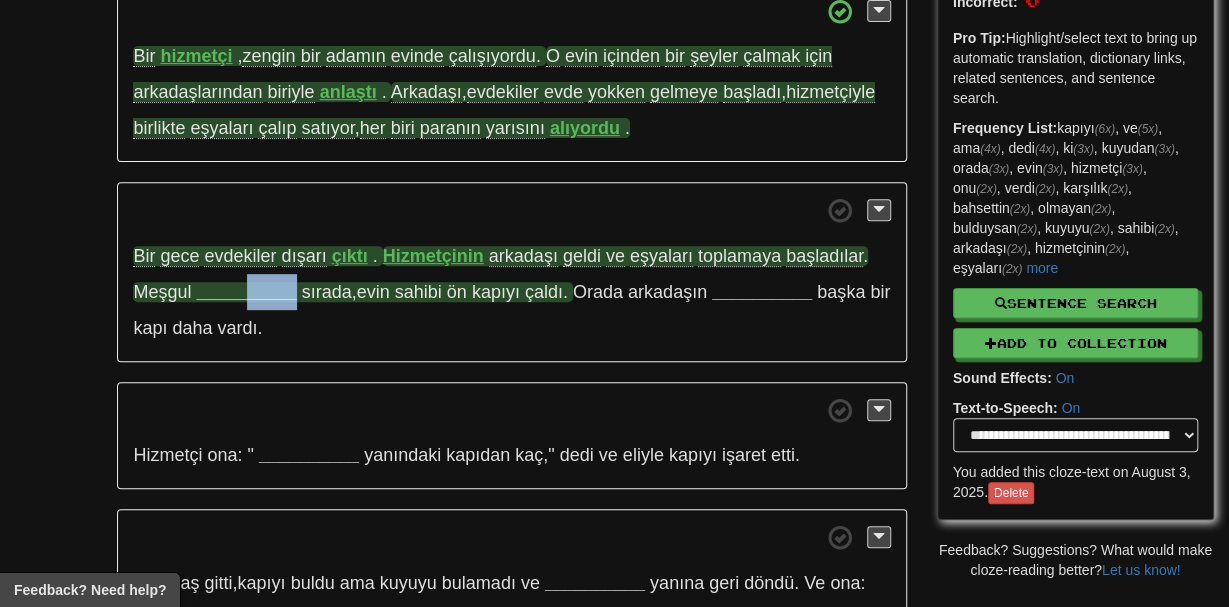 drag, startPoint x: 245, startPoint y: 292, endPoint x: 237, endPoint y: 383, distance: 91.350975 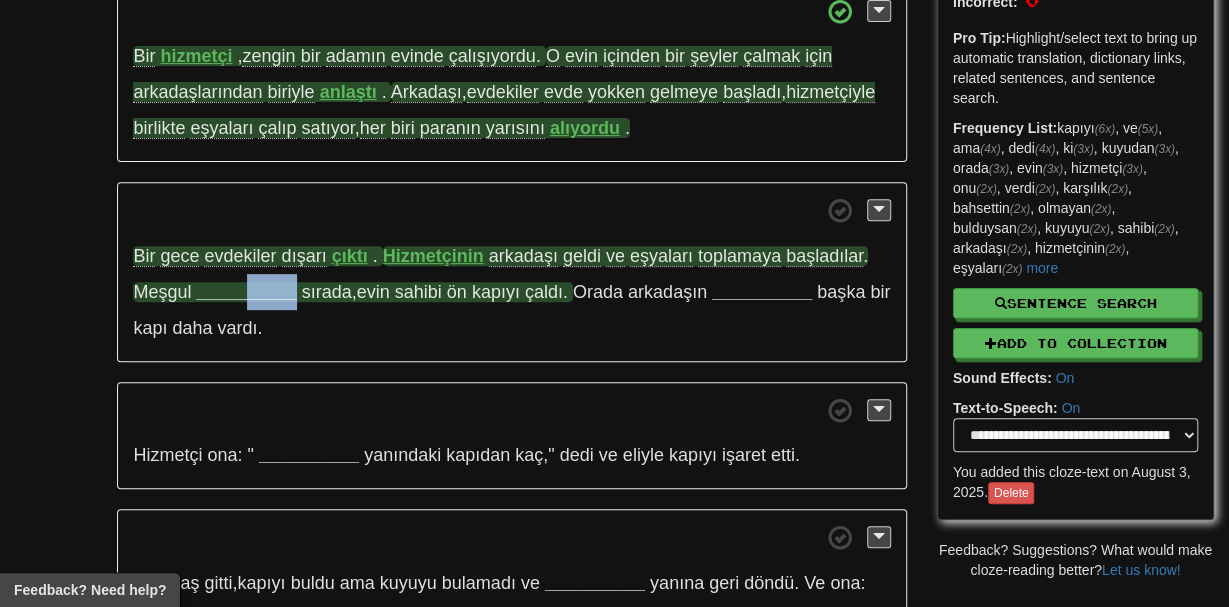 click on "oldukları" at bounding box center [-488, 429] 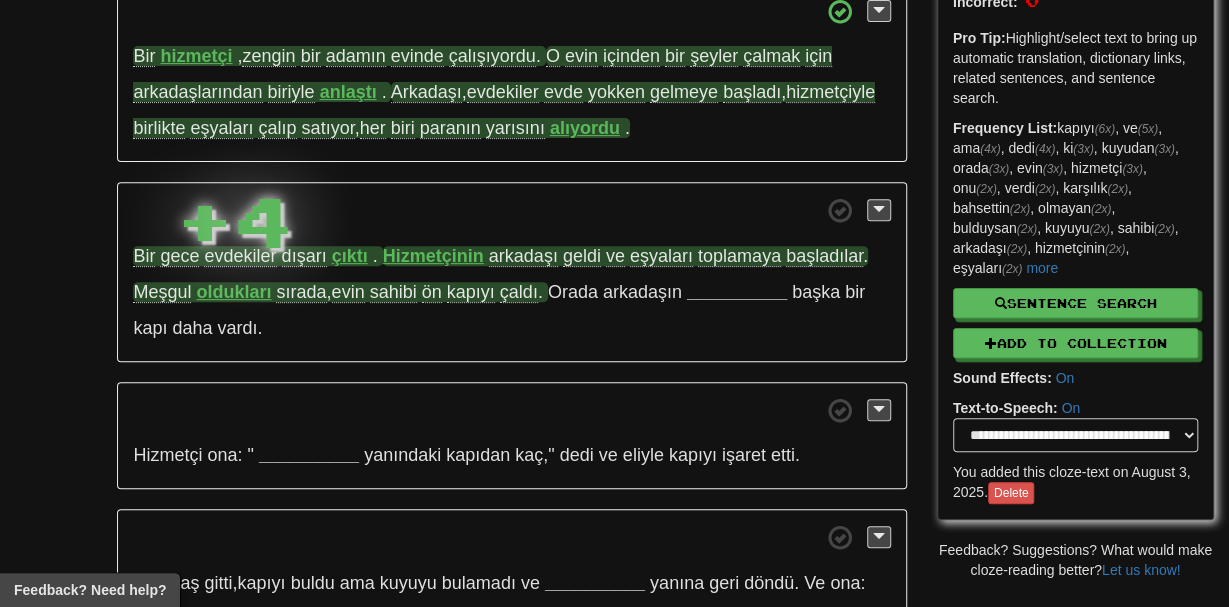 click on "Bir   gece   evdekiler   dışarı
çıktı
.
Hizmetçinin
arkadaşı   geldi   ve   eşyaları   toplamaya   başladılar .
Meşgul
oldukları
sırada ,  evin   sahibi   ön   kapıyı   çaldı .
Orada   arkadaşın
__________
başka   bir   kapı   daha   vardı ." at bounding box center [511, 272] 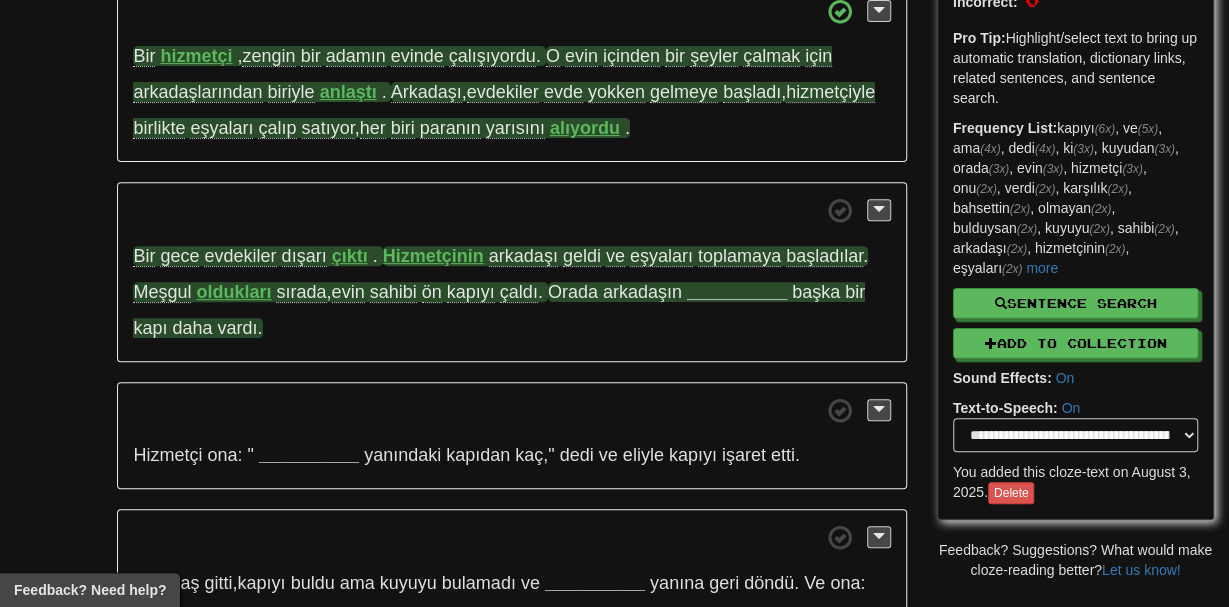 click on "__________" at bounding box center [737, 292] 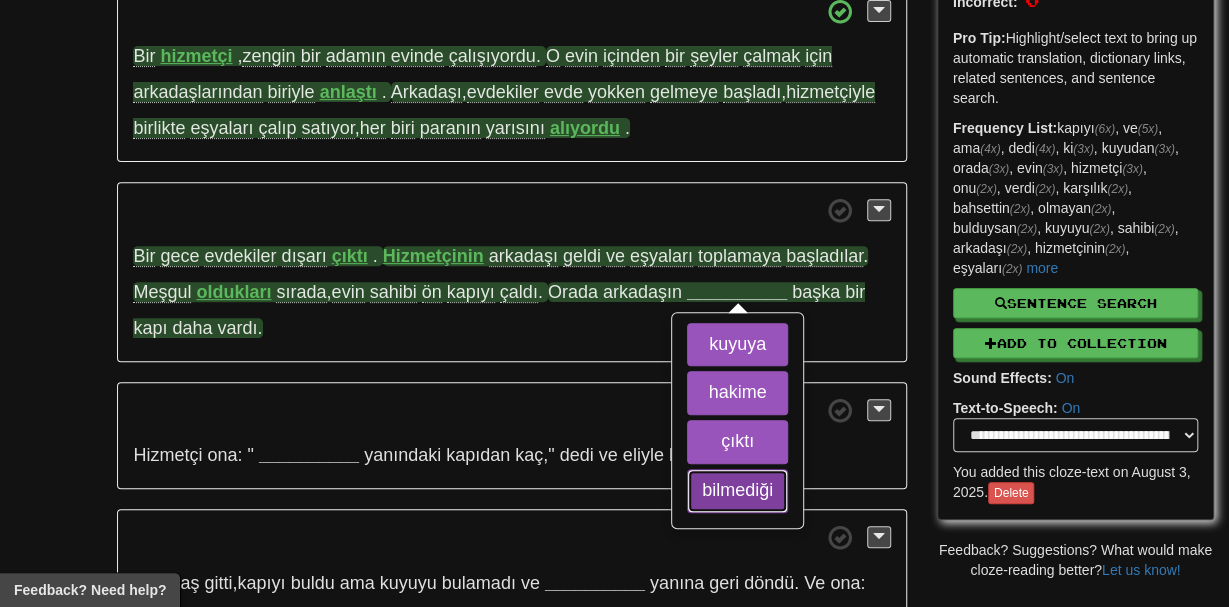 click on "bilmediği" at bounding box center (737, 491) 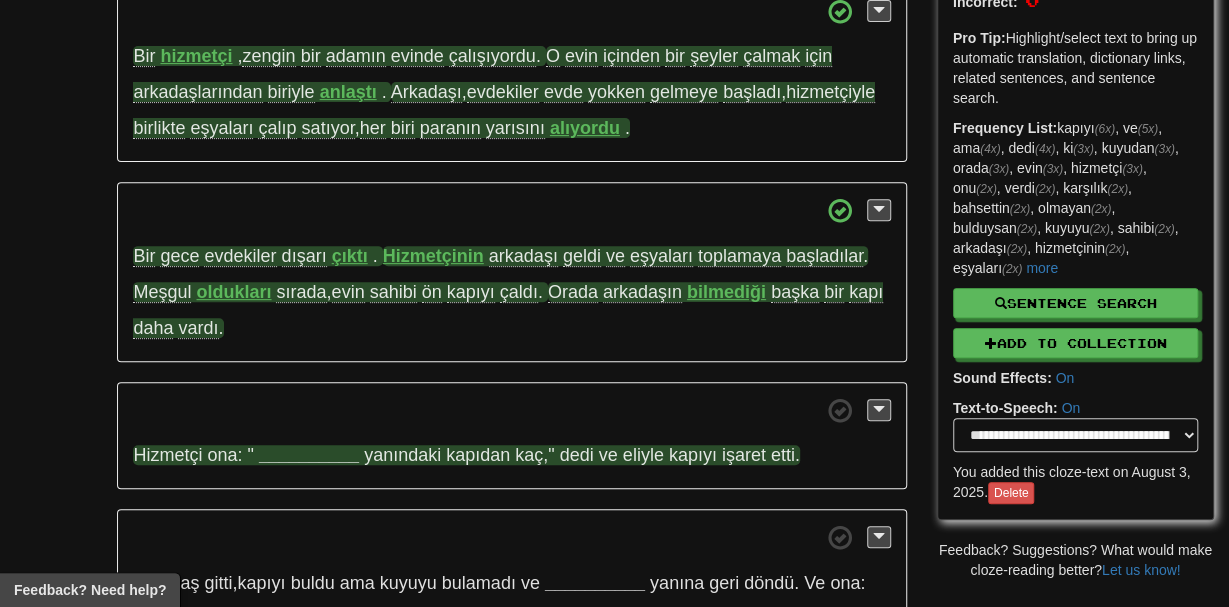 click on "__________" at bounding box center [309, 455] 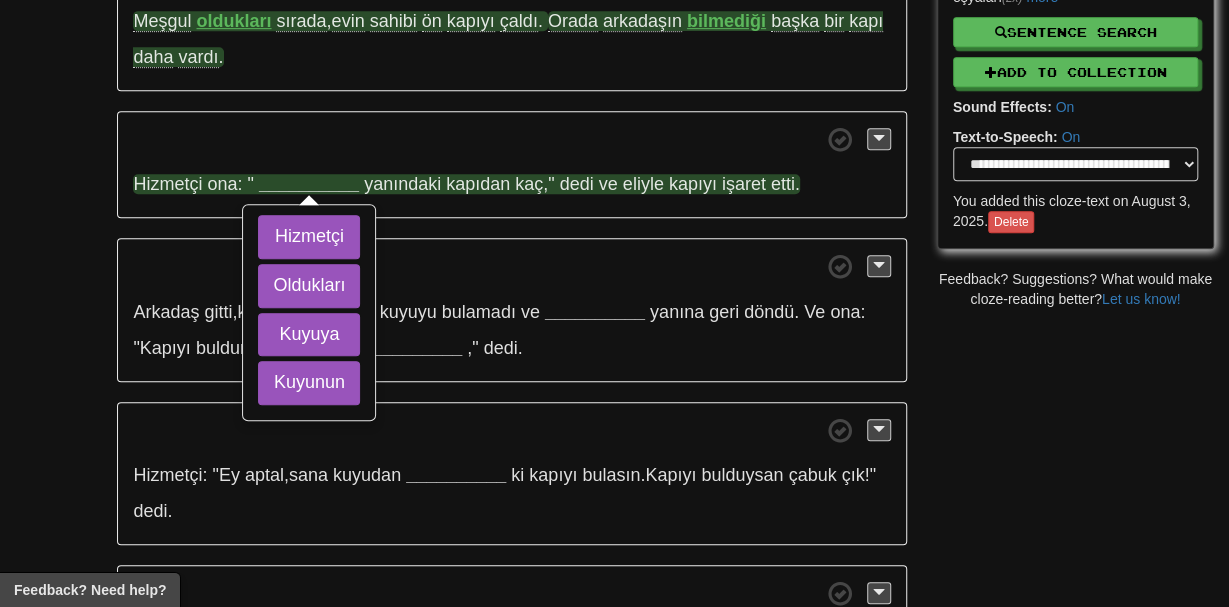 scroll, scrollTop: 563, scrollLeft: 0, axis: vertical 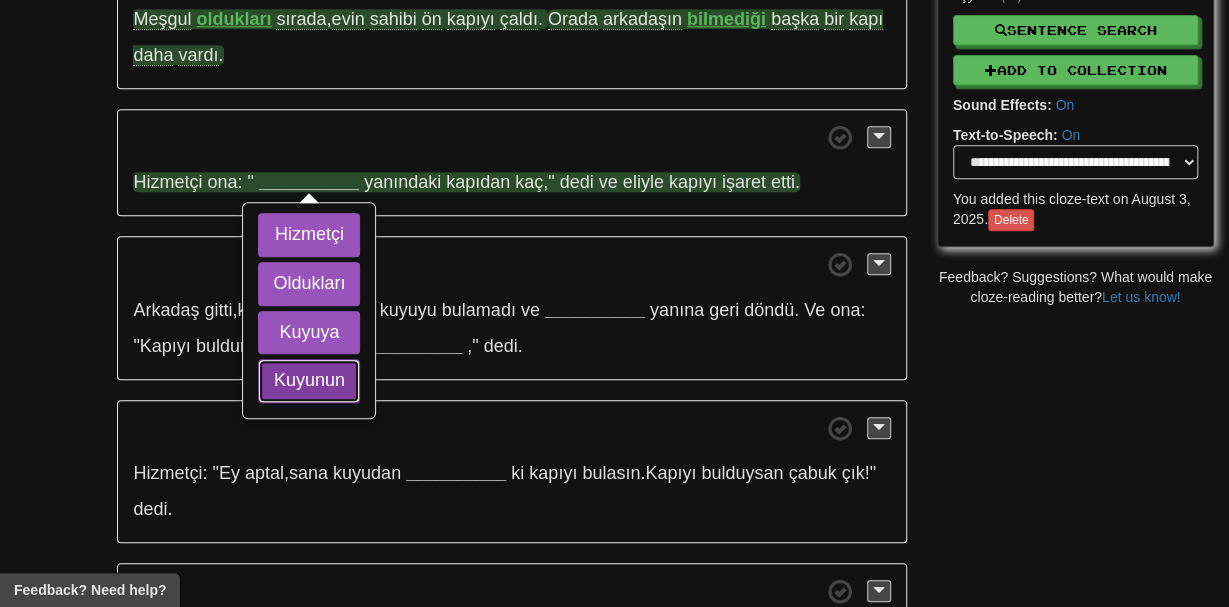 click on "Kuyunun" at bounding box center (309, 381) 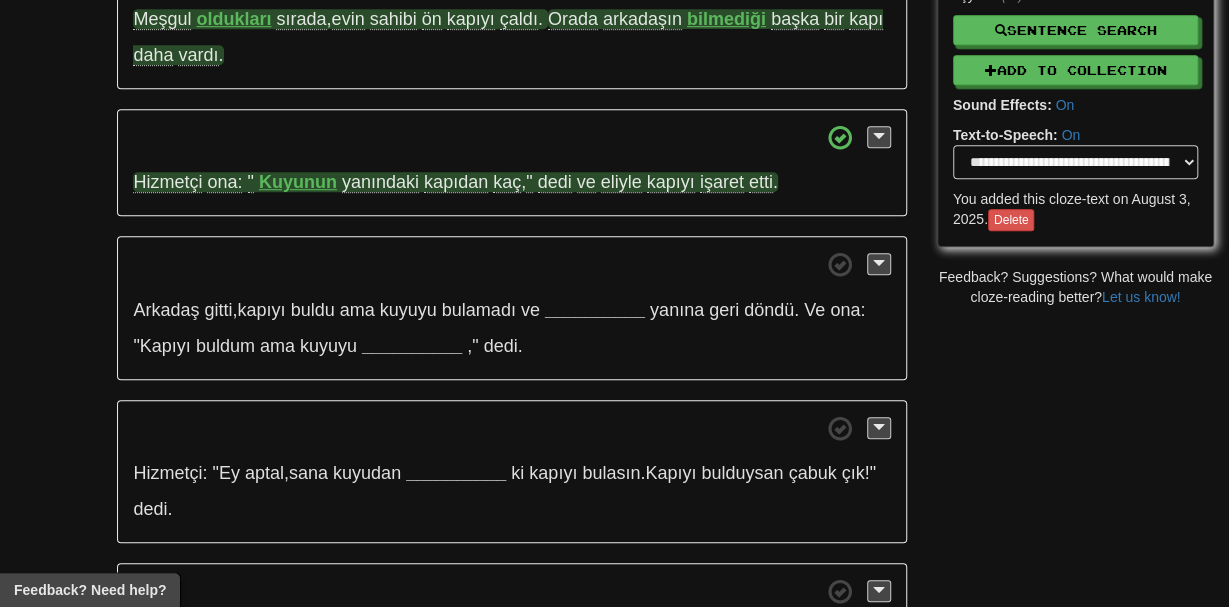 click on "Arkadaş   gitti ,  kapıyı   buldu   ama   kuyuyu   bulamadı   ve
__________
yanına   geri   döndü .
Ve   ona:   "Kapıyı   buldum   ama   kuyuyu
__________
, "   dedi ." at bounding box center [511, 308] 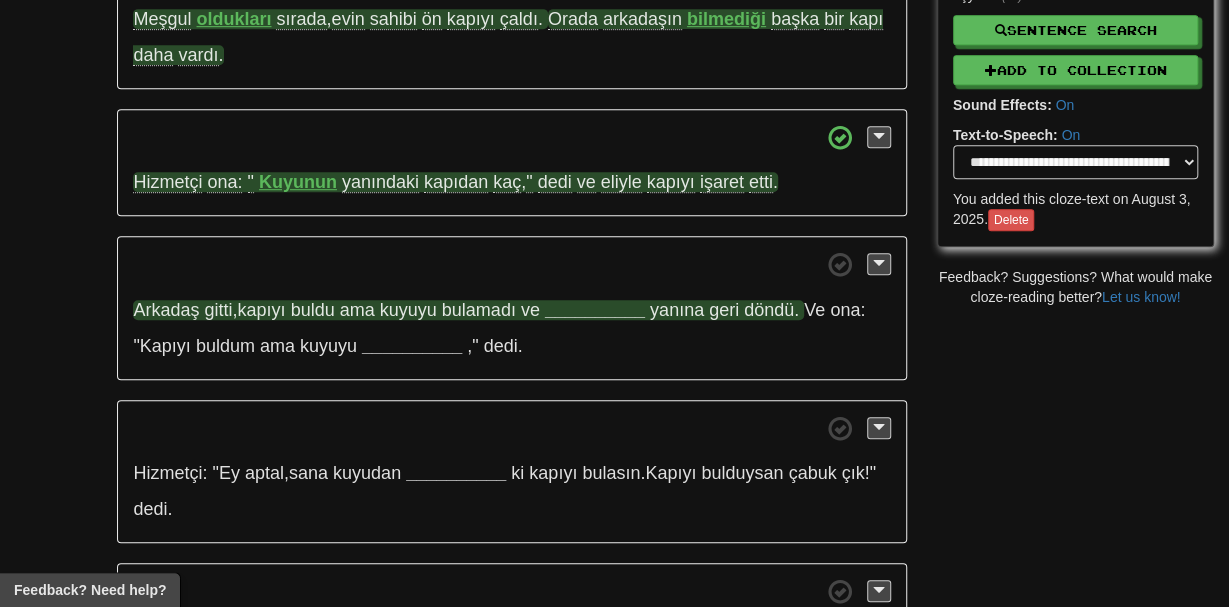 click on "__________" at bounding box center (595, 310) 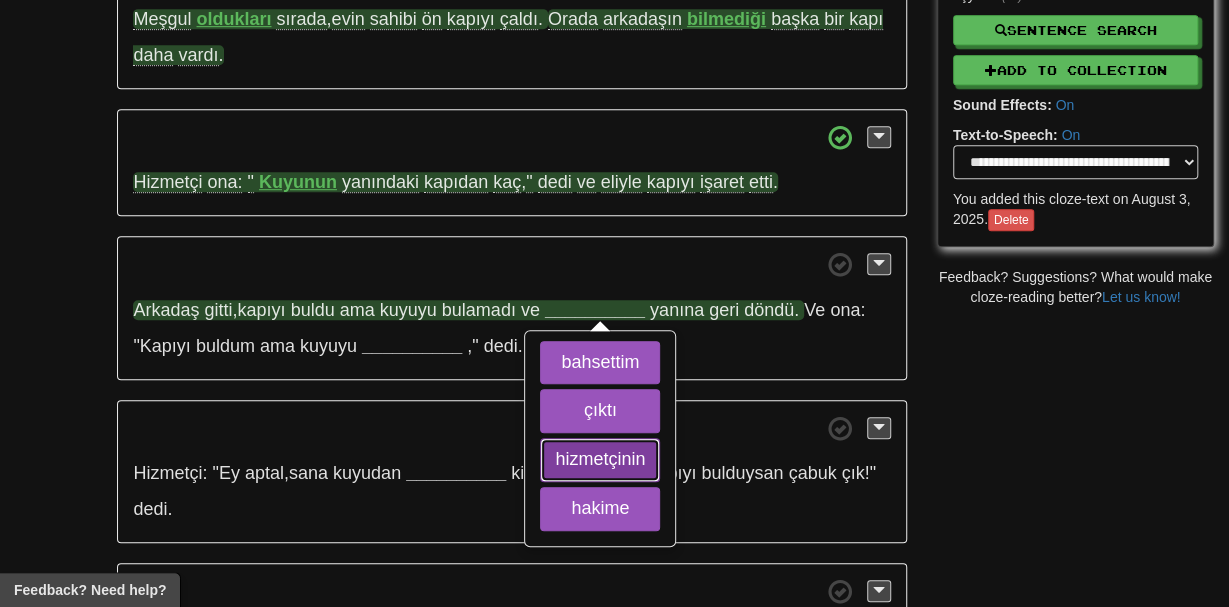 click on "hizmetçinin" at bounding box center (600, 460) 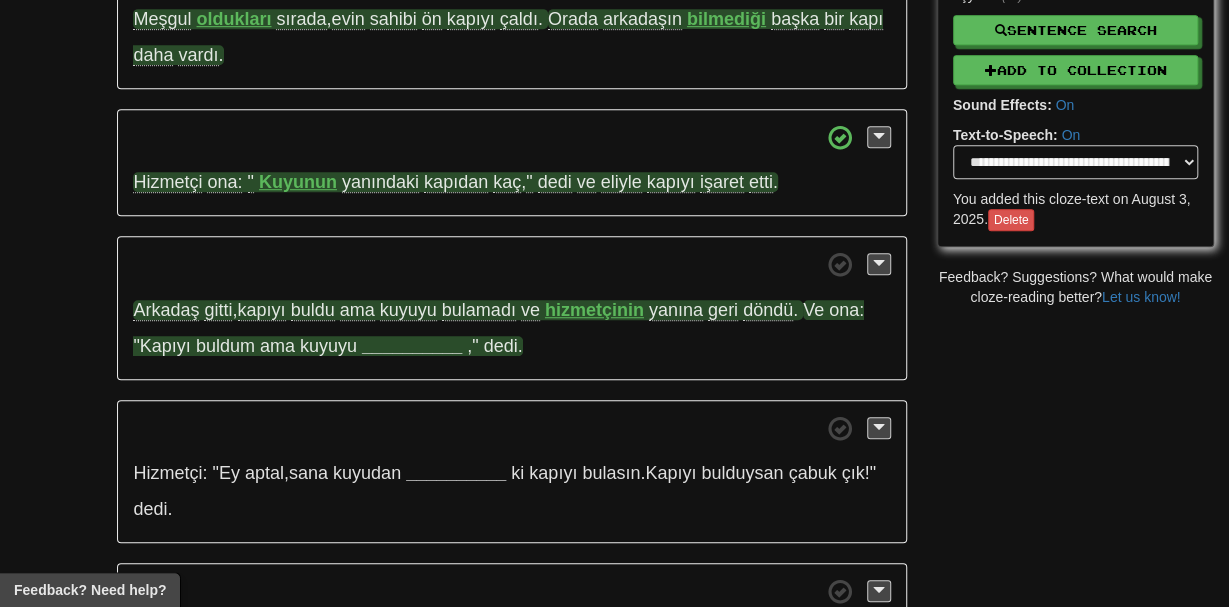 click on "__________" at bounding box center [412, 346] 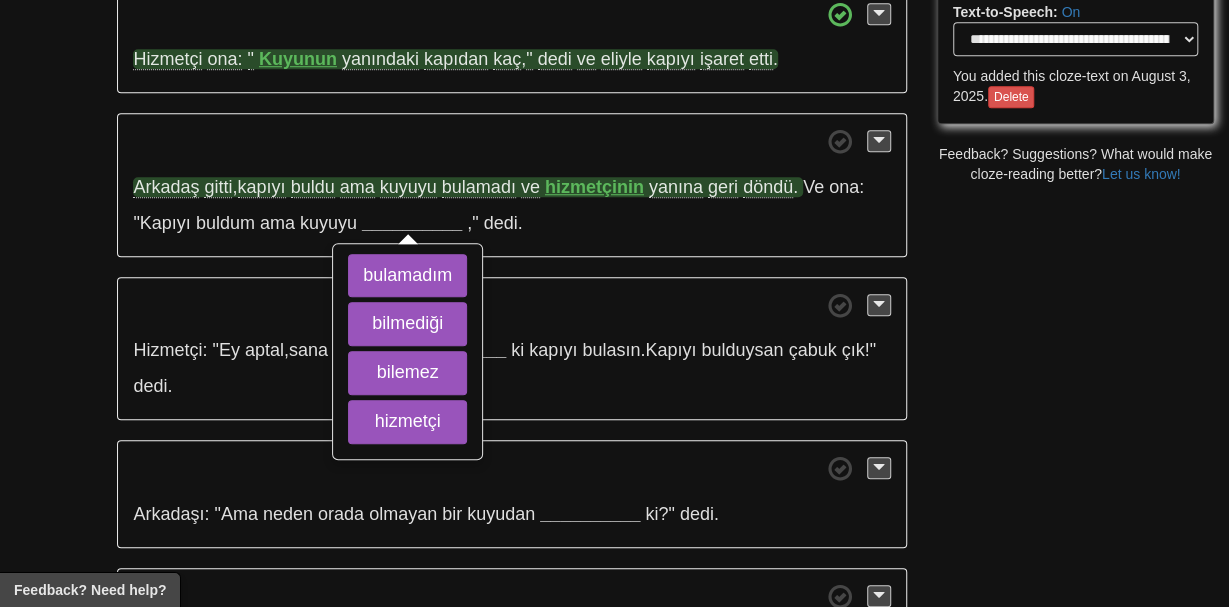 scroll, scrollTop: 690, scrollLeft: 0, axis: vertical 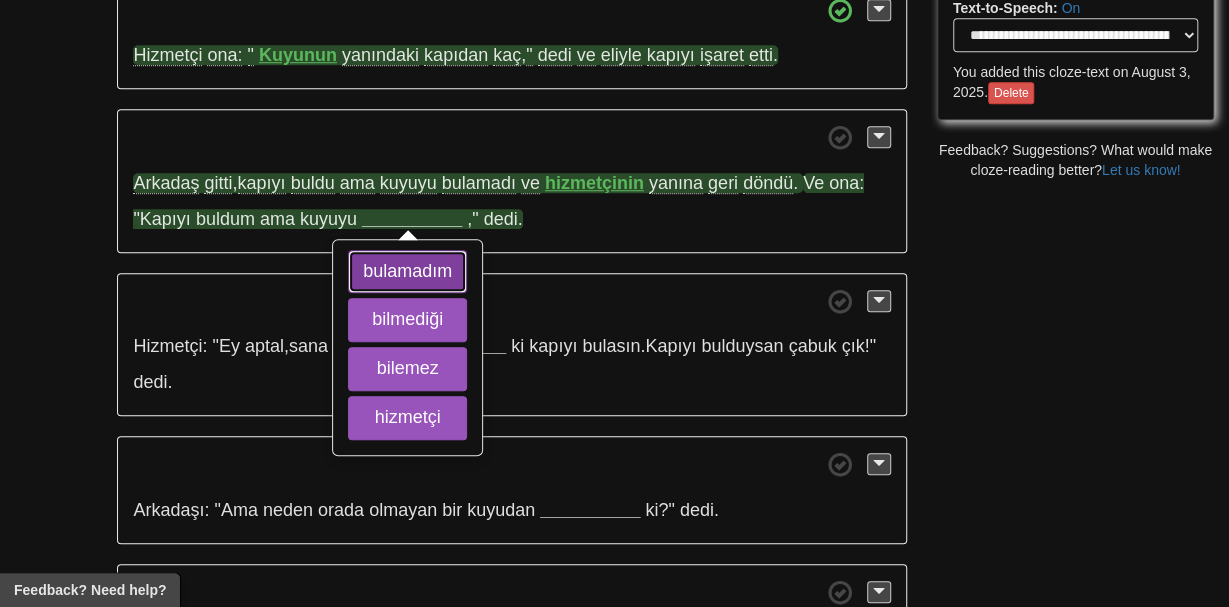 click on "bulamadım" at bounding box center (407, 272) 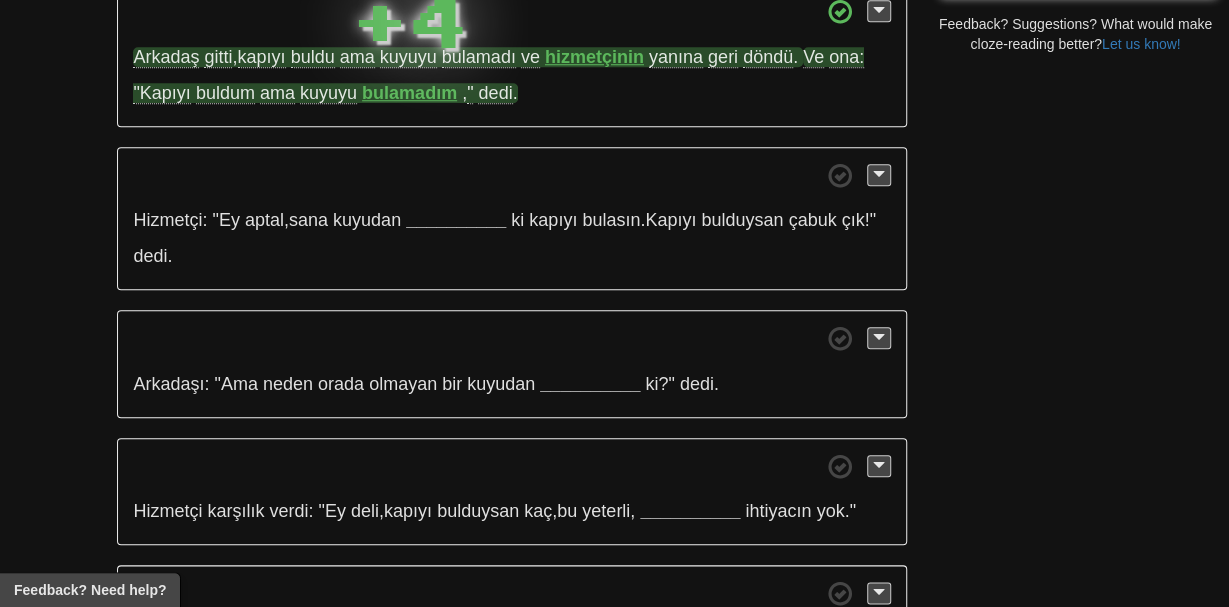 scroll, scrollTop: 818, scrollLeft: 0, axis: vertical 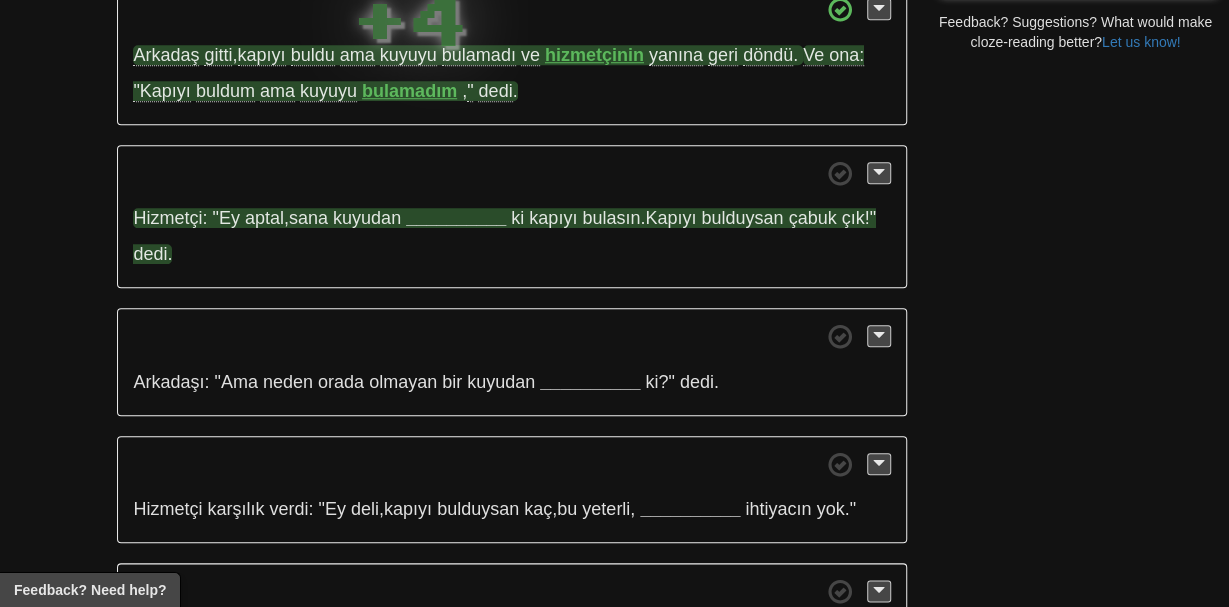 click on "__________" at bounding box center [456, 218] 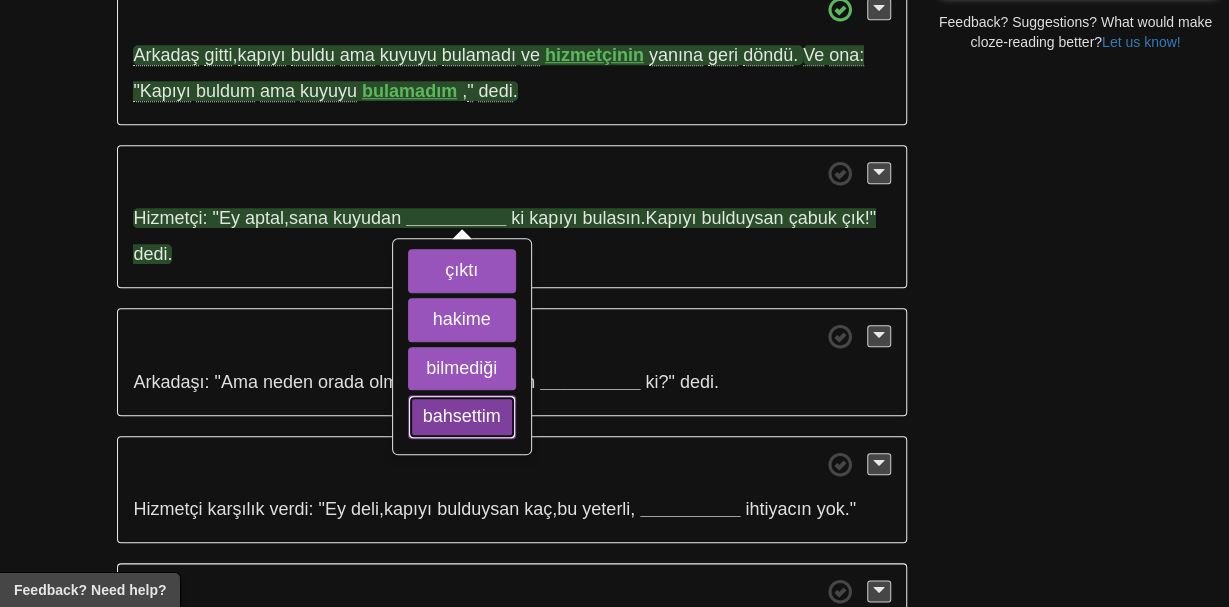 click on "bahsettim" at bounding box center [462, 417] 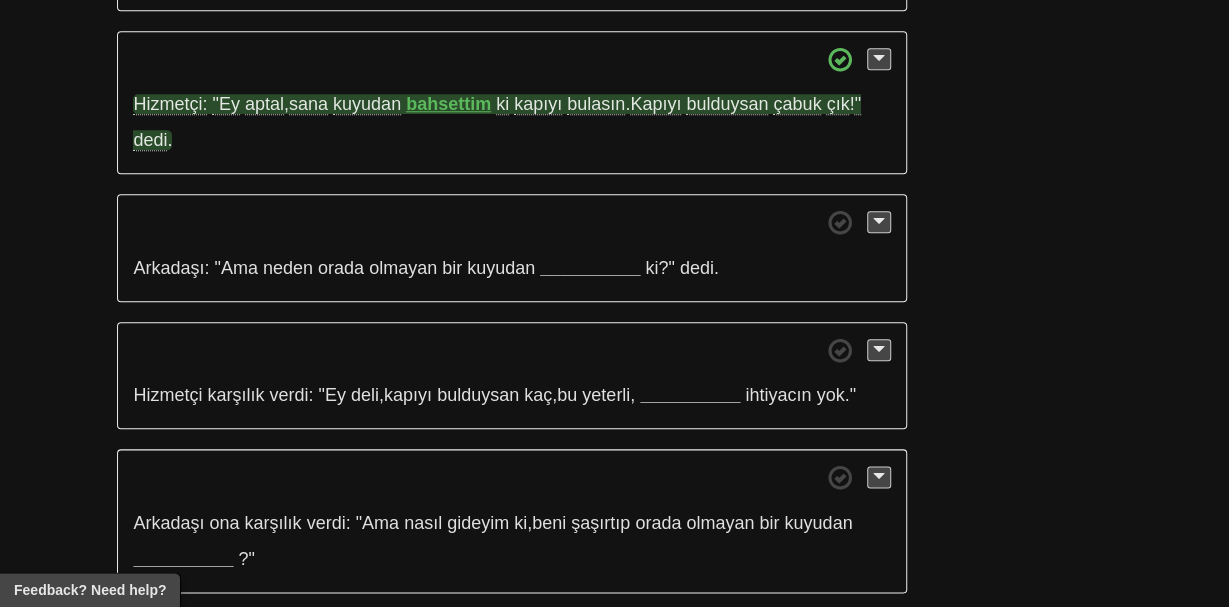 scroll, scrollTop: 933, scrollLeft: 0, axis: vertical 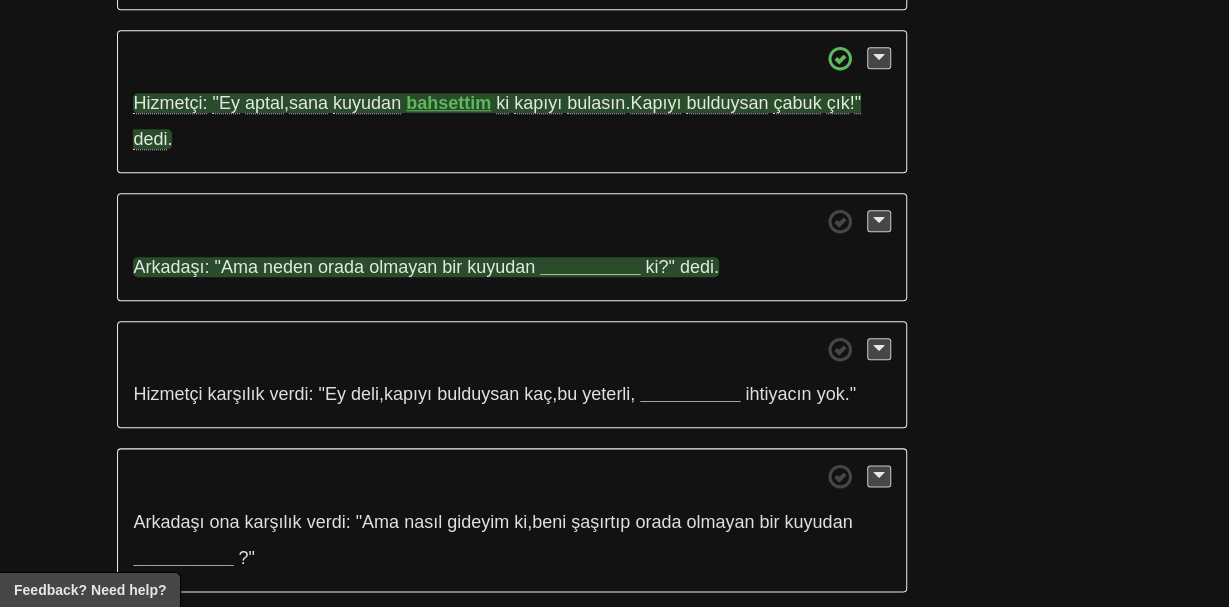 click on "__________" at bounding box center (590, 267) 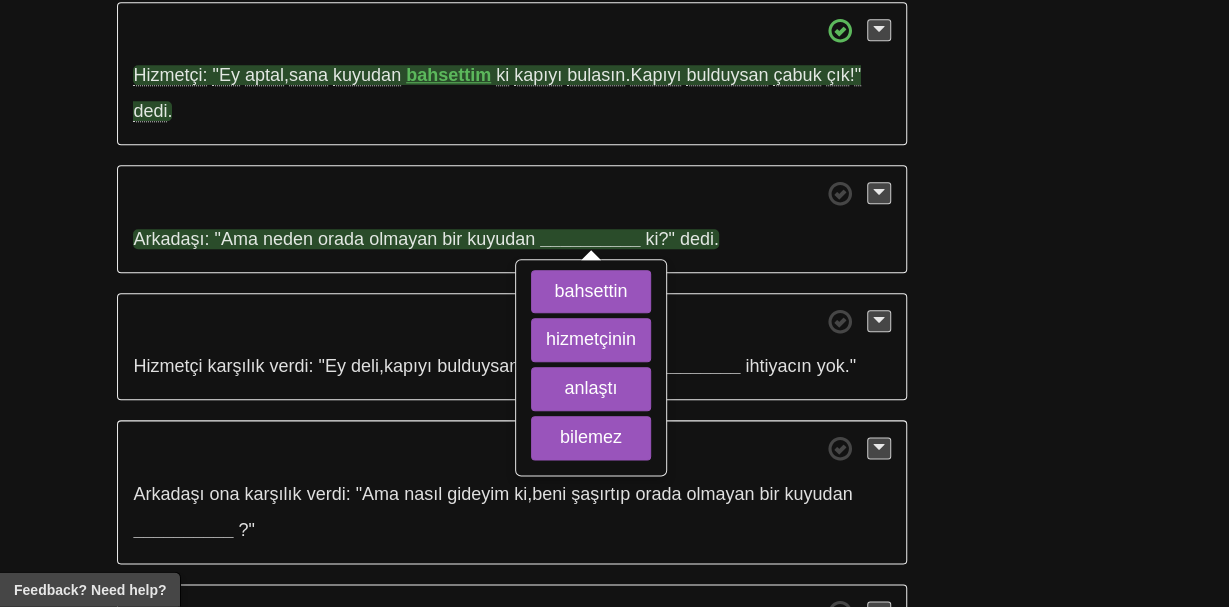scroll, scrollTop: 963, scrollLeft: 0, axis: vertical 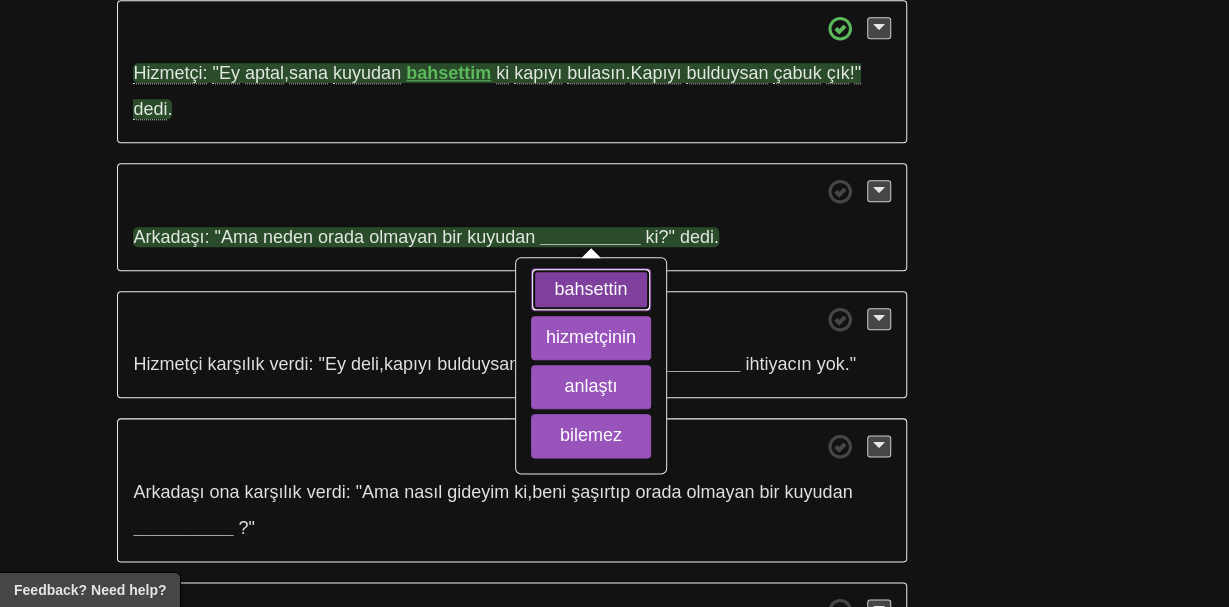 click on "bahsettin" at bounding box center [591, 290] 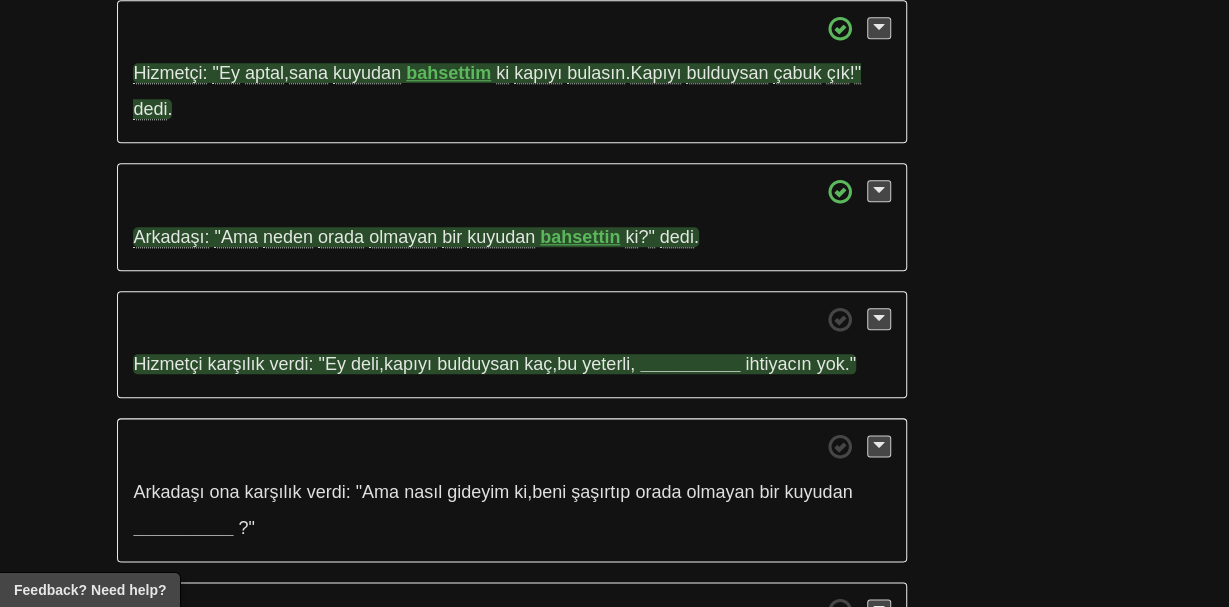 click on "__________" at bounding box center [690, 364] 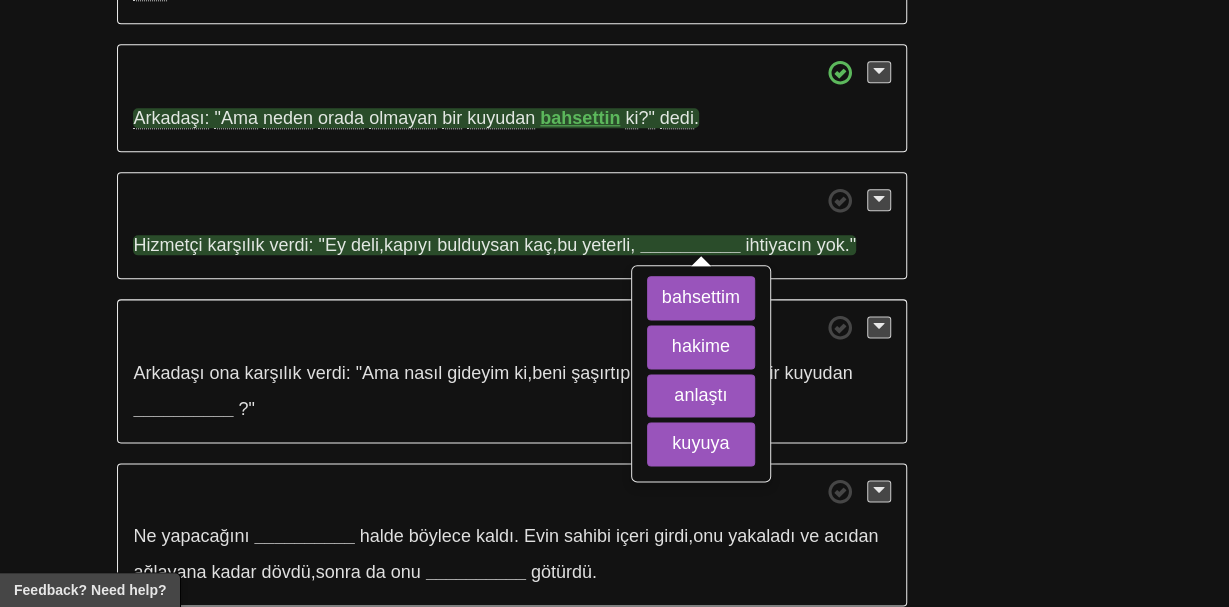 scroll, scrollTop: 1083, scrollLeft: 0, axis: vertical 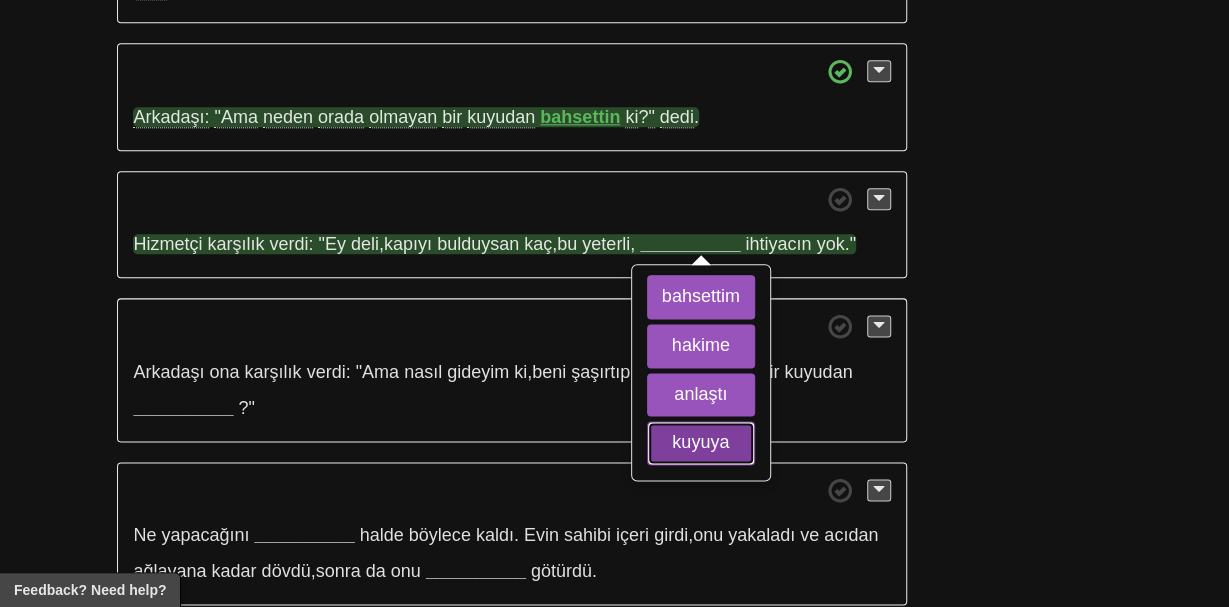 click on "kuyuya" at bounding box center (701, 443) 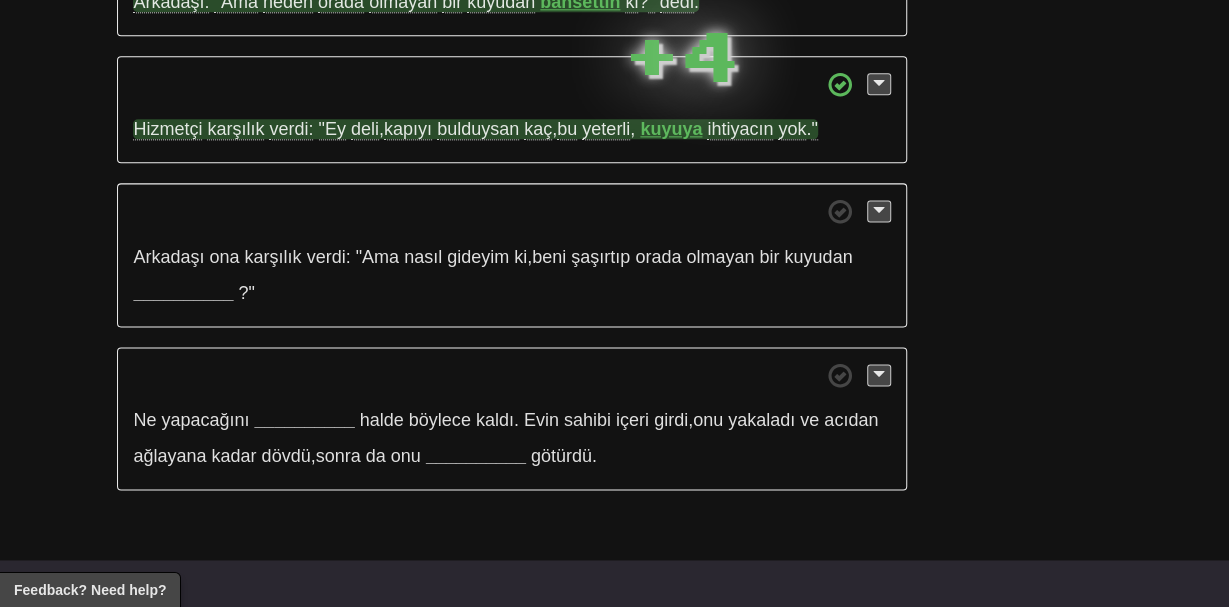 scroll, scrollTop: 1214, scrollLeft: 0, axis: vertical 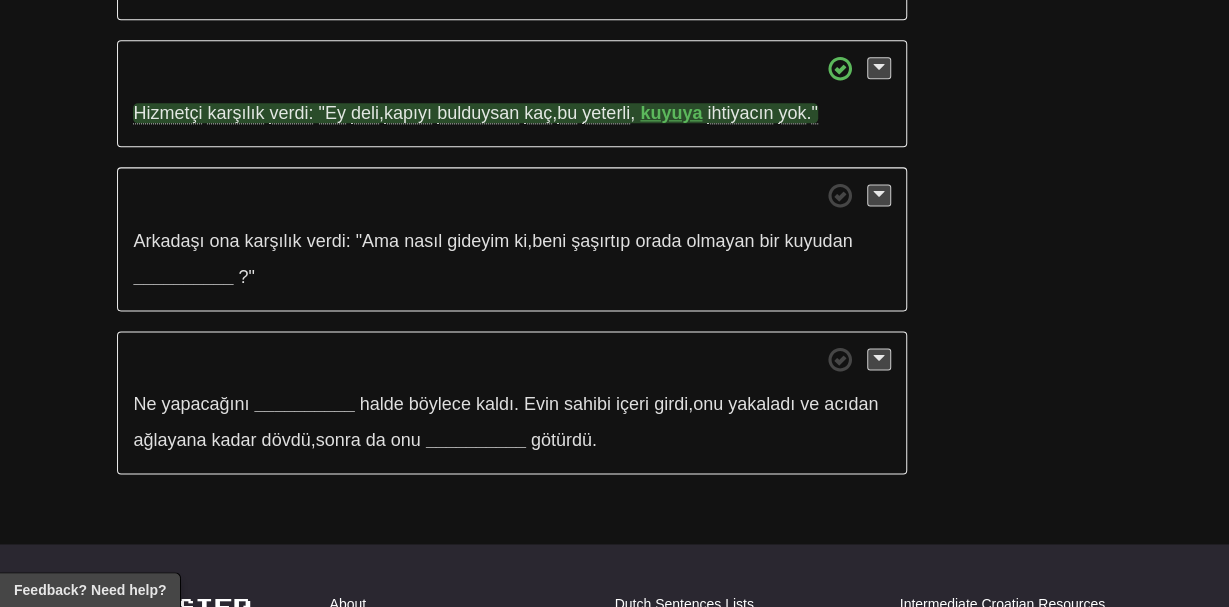 click on "Arkadaşı   ona   karşılık   verdi:   "Ama   nasıl   gideyim   ki ,  beni   şaşırtıp   orada   olmayan   bir   kuyudan
__________
? "" at bounding box center (511, 239) 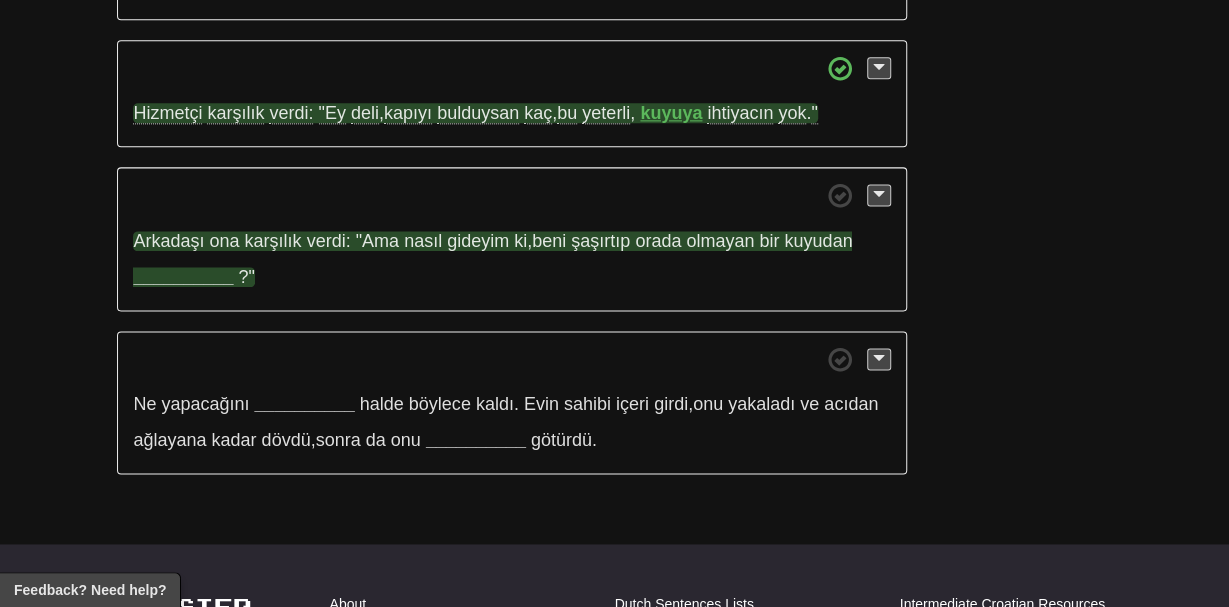 click on "__________" at bounding box center (183, 277) 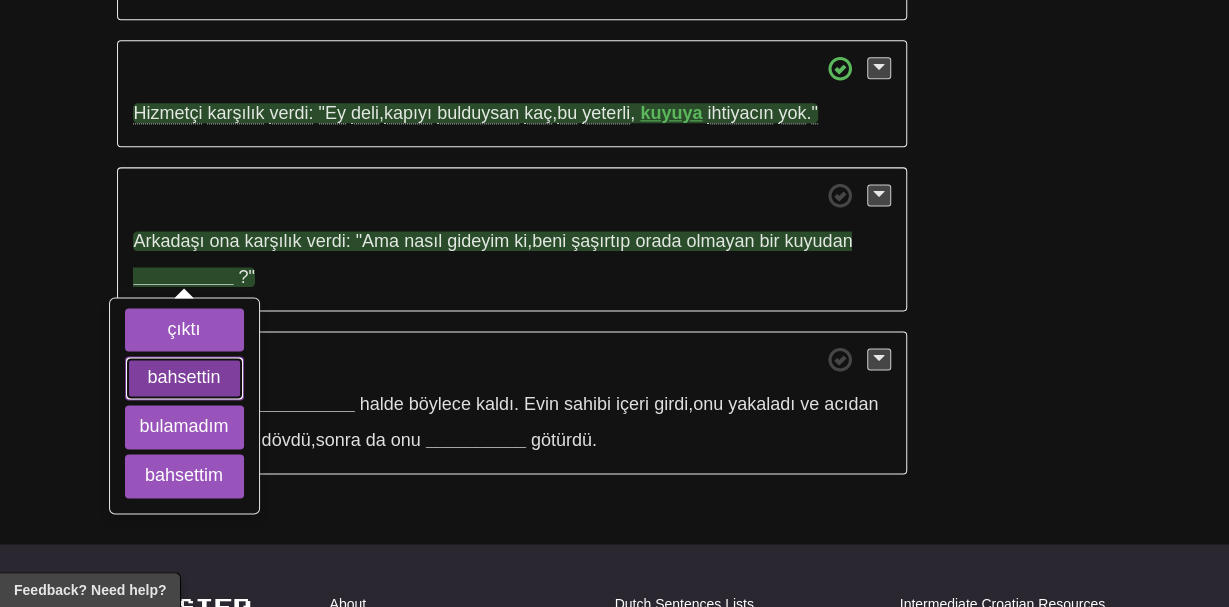 click on "bahsettin" at bounding box center (184, 378) 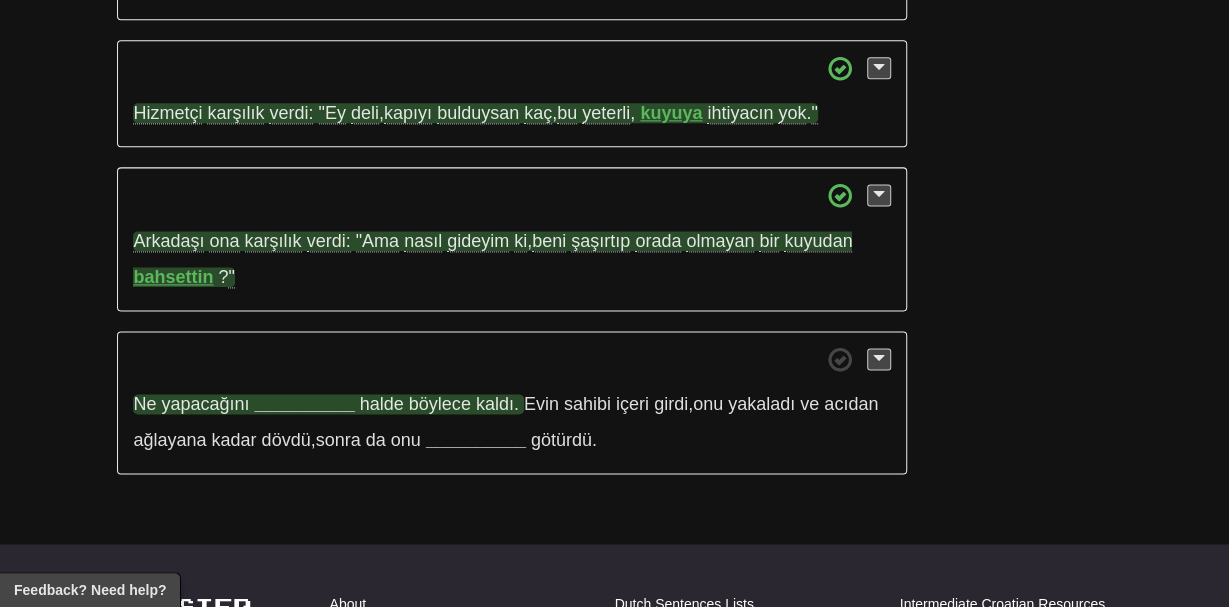 click on "__________" at bounding box center (305, 404) 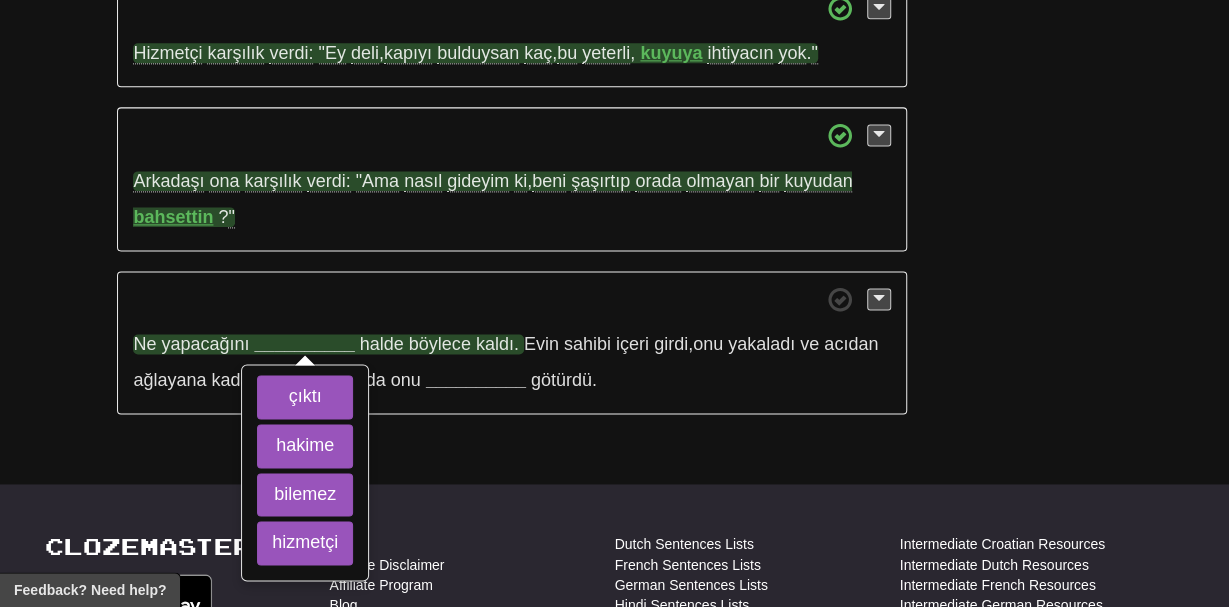 scroll, scrollTop: 1287, scrollLeft: 0, axis: vertical 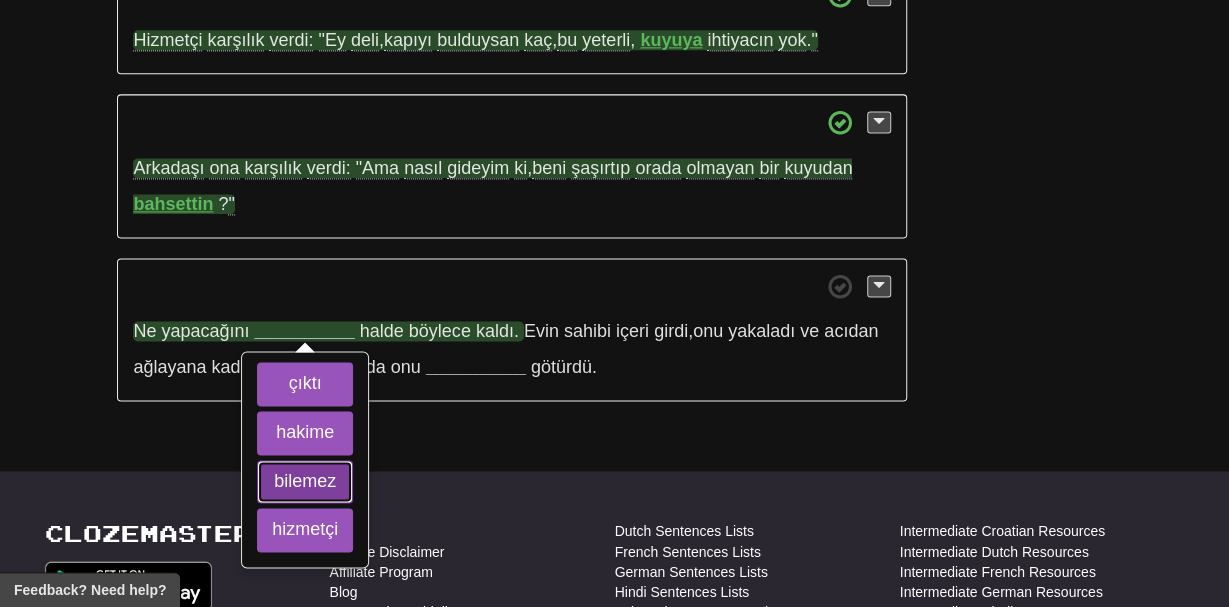 click on "bilemez" at bounding box center [305, 482] 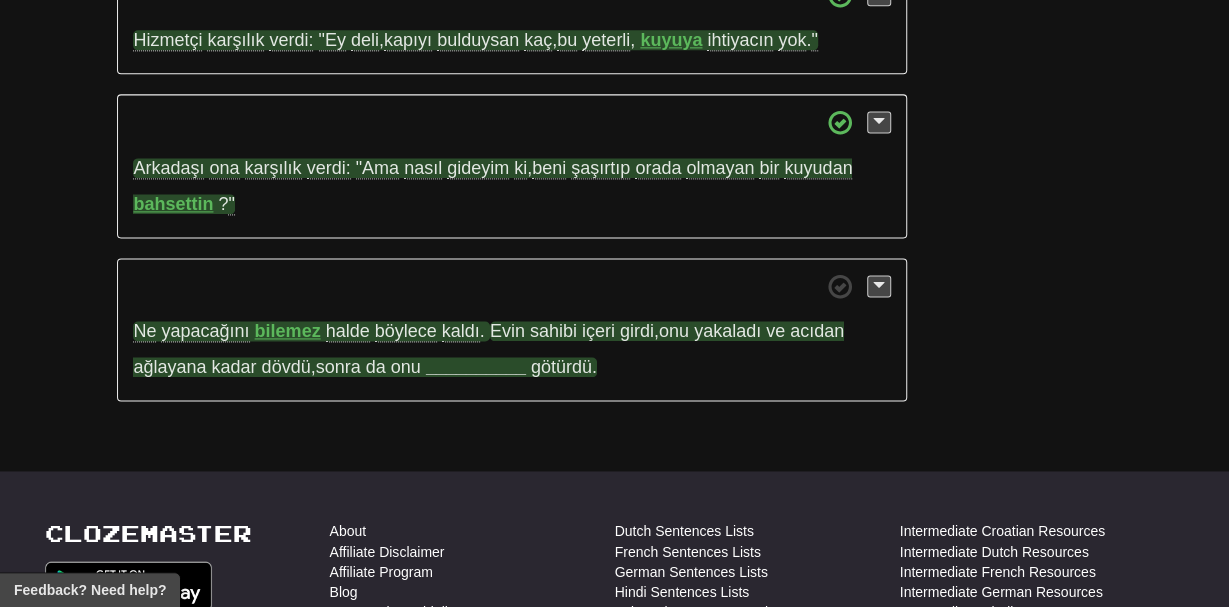 click on "__________" at bounding box center (476, 367) 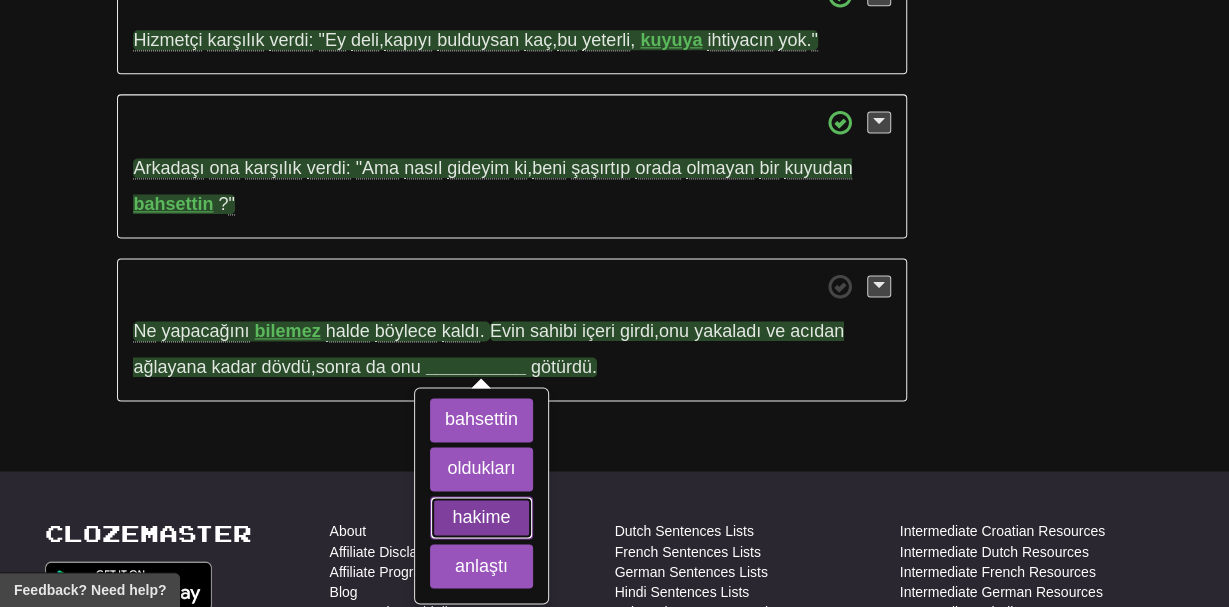 click on "hakime" at bounding box center (481, 518) 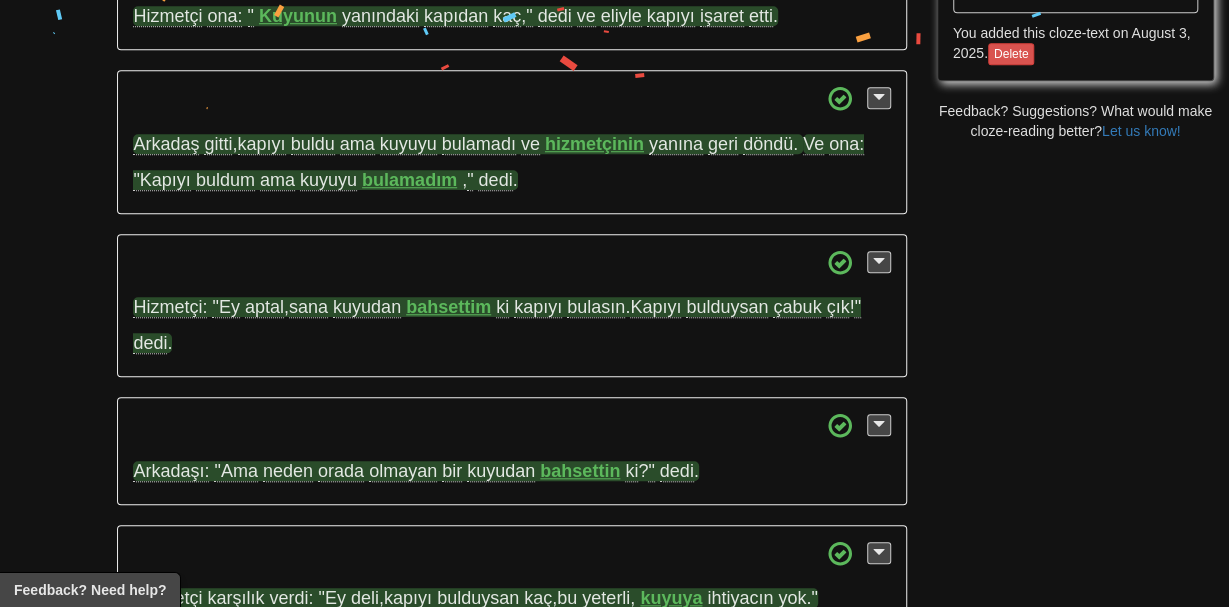 scroll, scrollTop: 0, scrollLeft: 0, axis: both 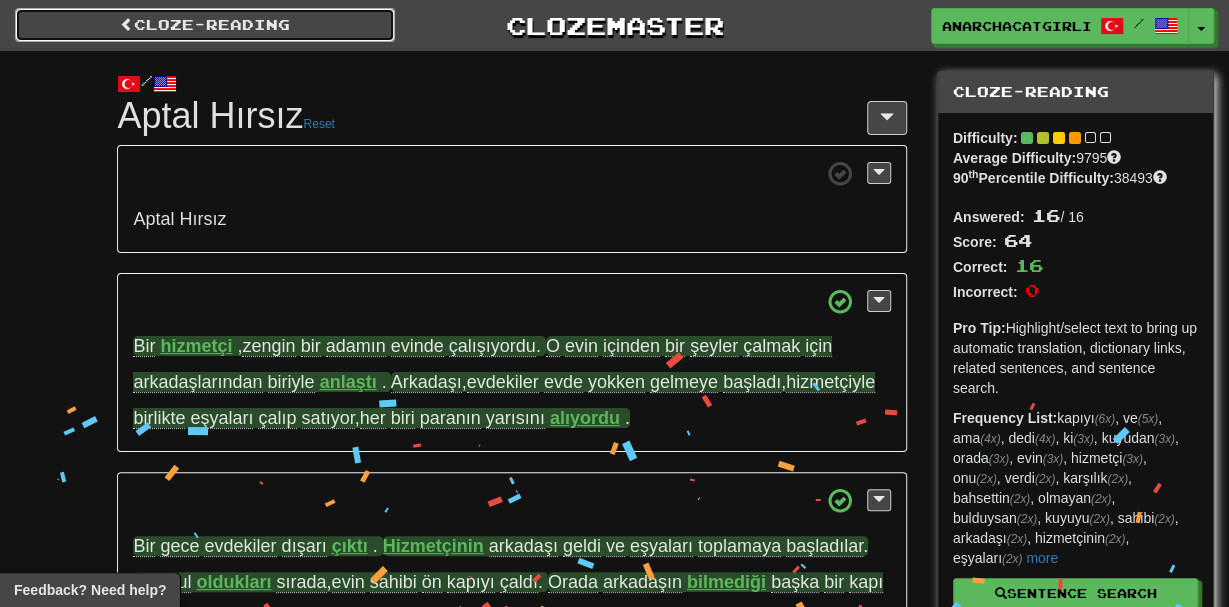 click on "Cloze-Reading" at bounding box center [205, 25] 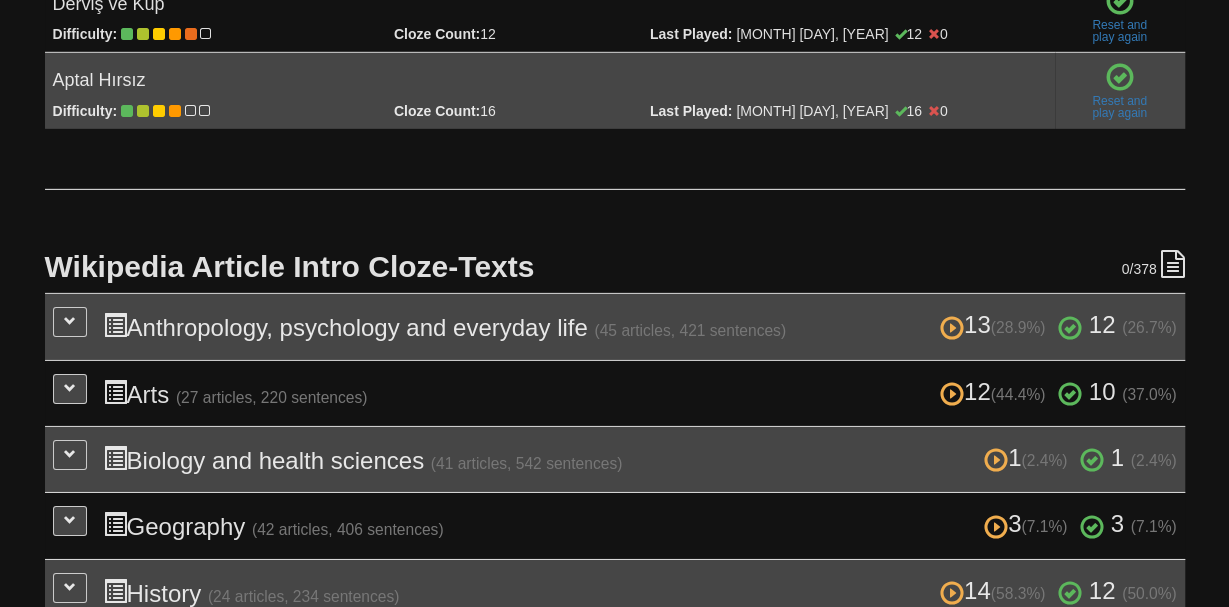 scroll, scrollTop: 2878, scrollLeft: 0, axis: vertical 